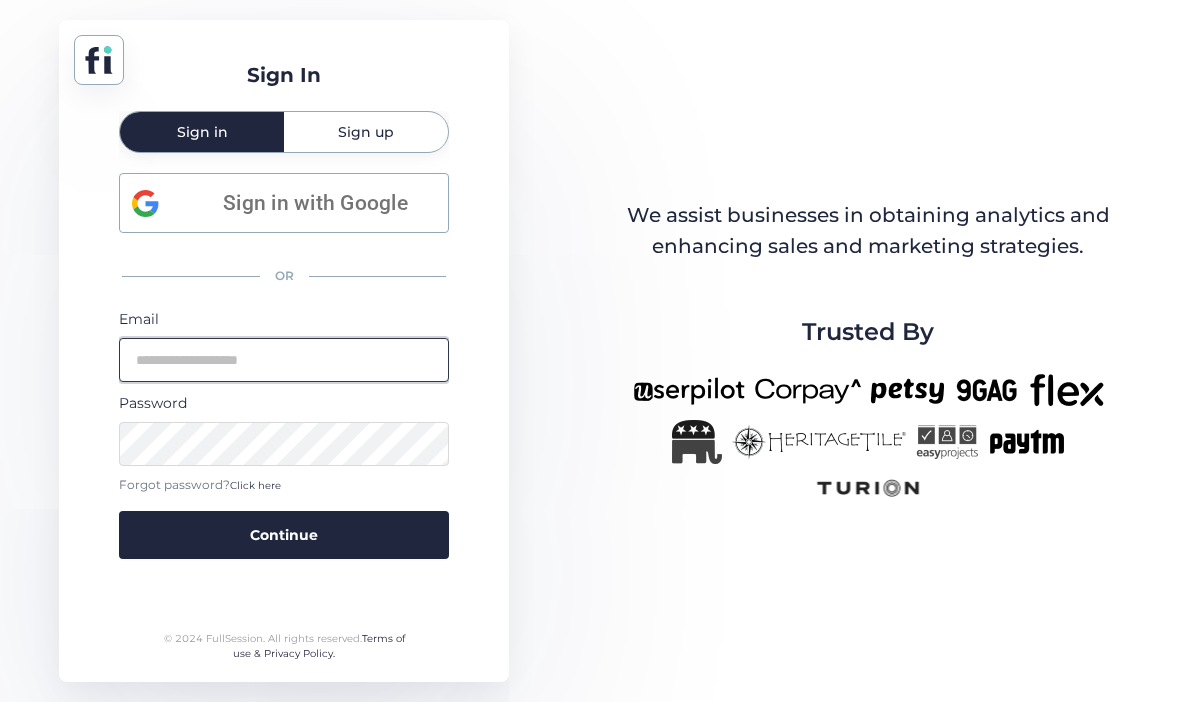 scroll, scrollTop: 164, scrollLeft: 0, axis: vertical 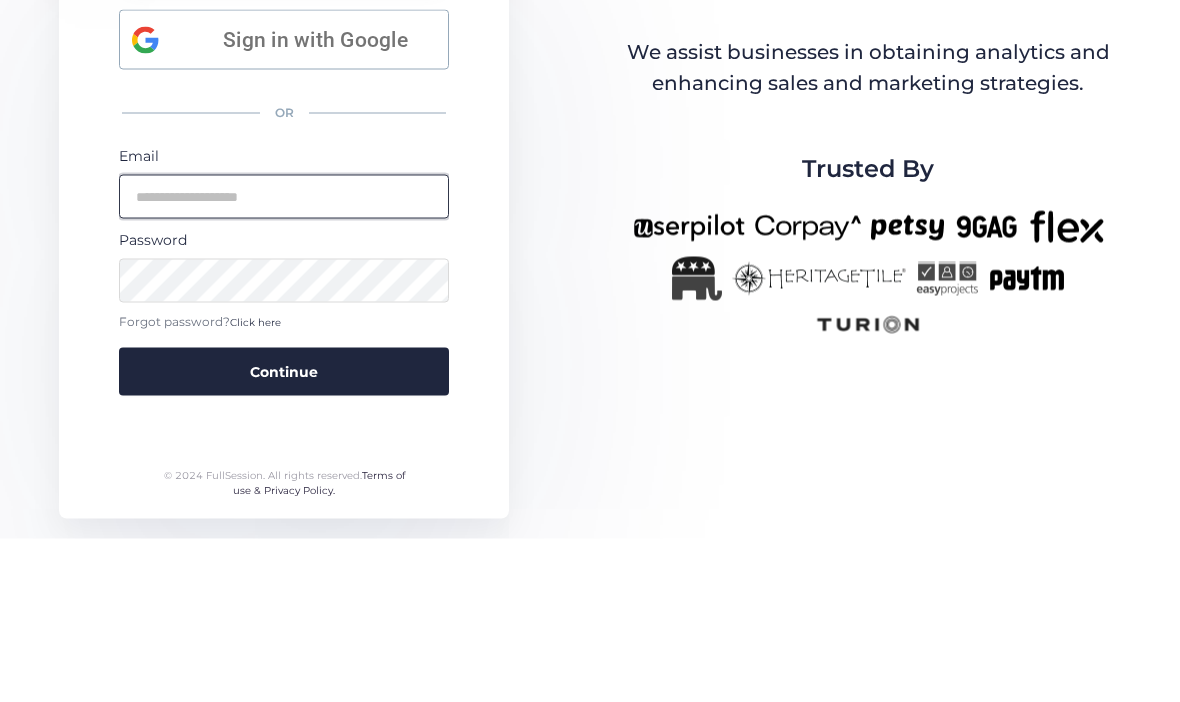 type on "**********" 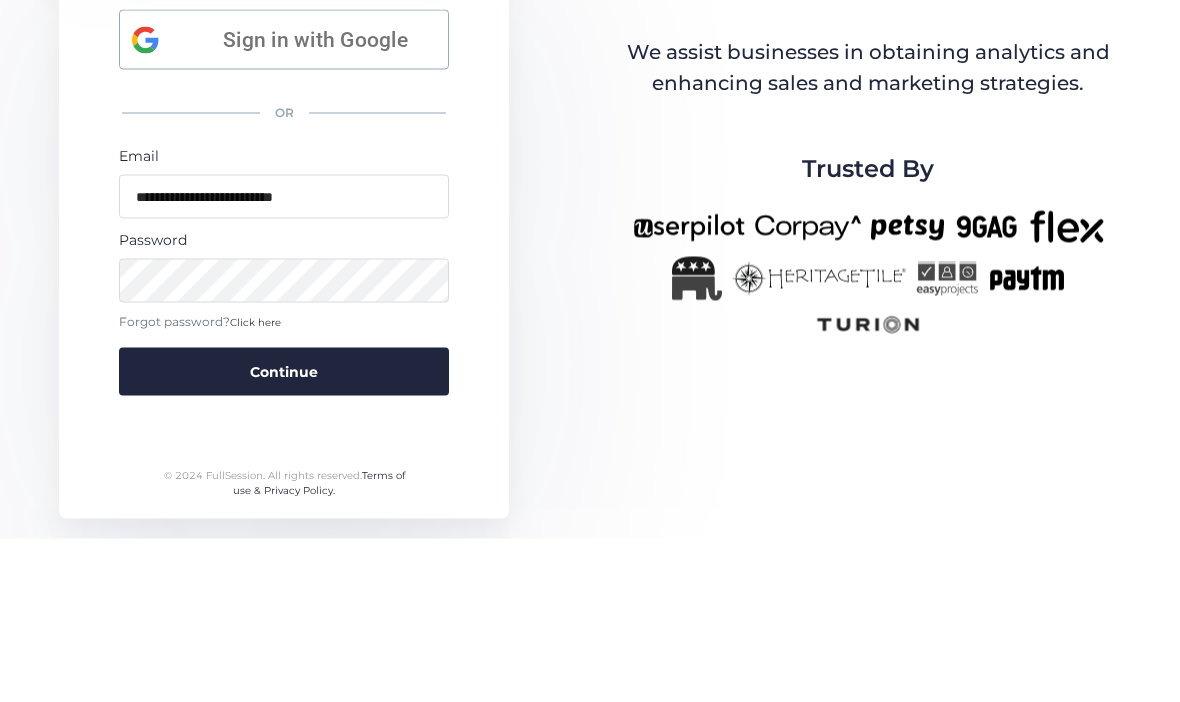 click on "Continue" at bounding box center (284, 535) 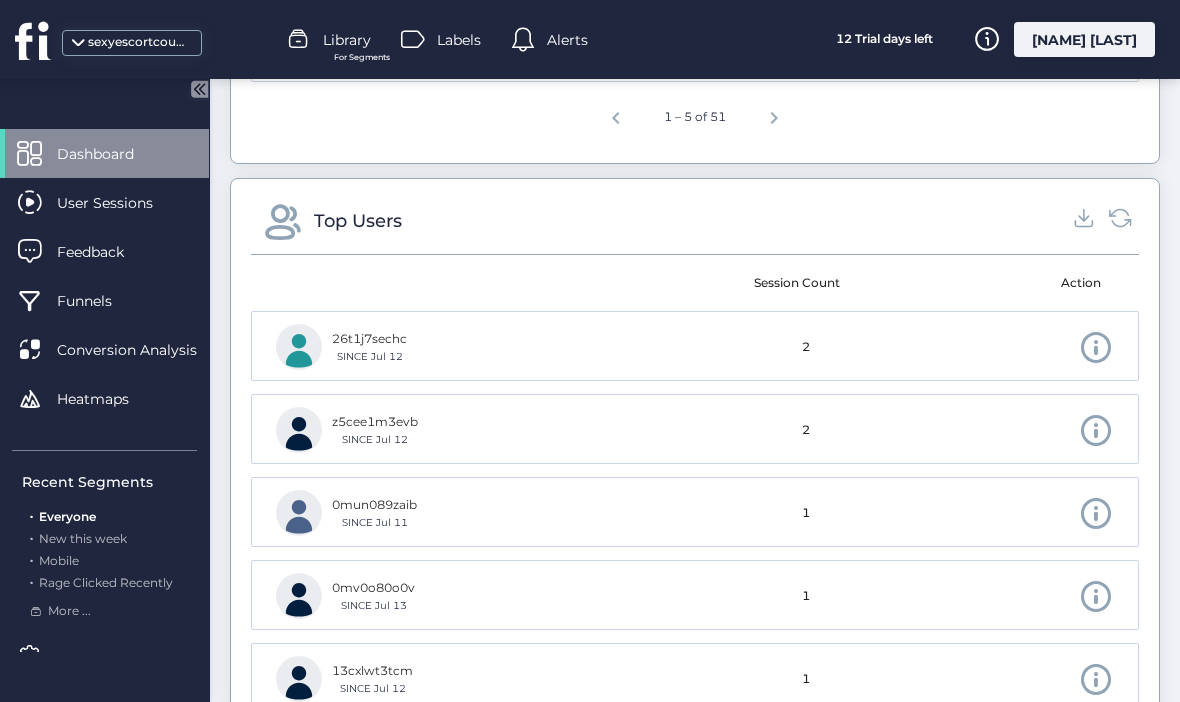 scroll, scrollTop: 1117, scrollLeft: 0, axis: vertical 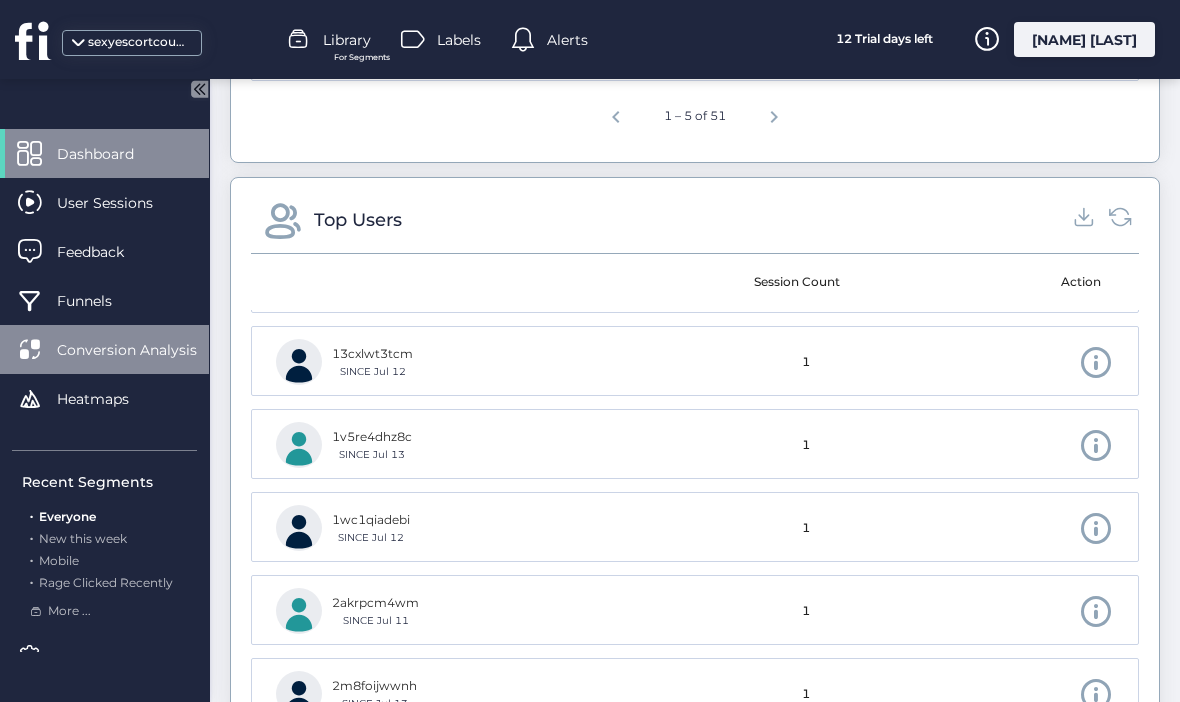 click on "Conversion Analysis" 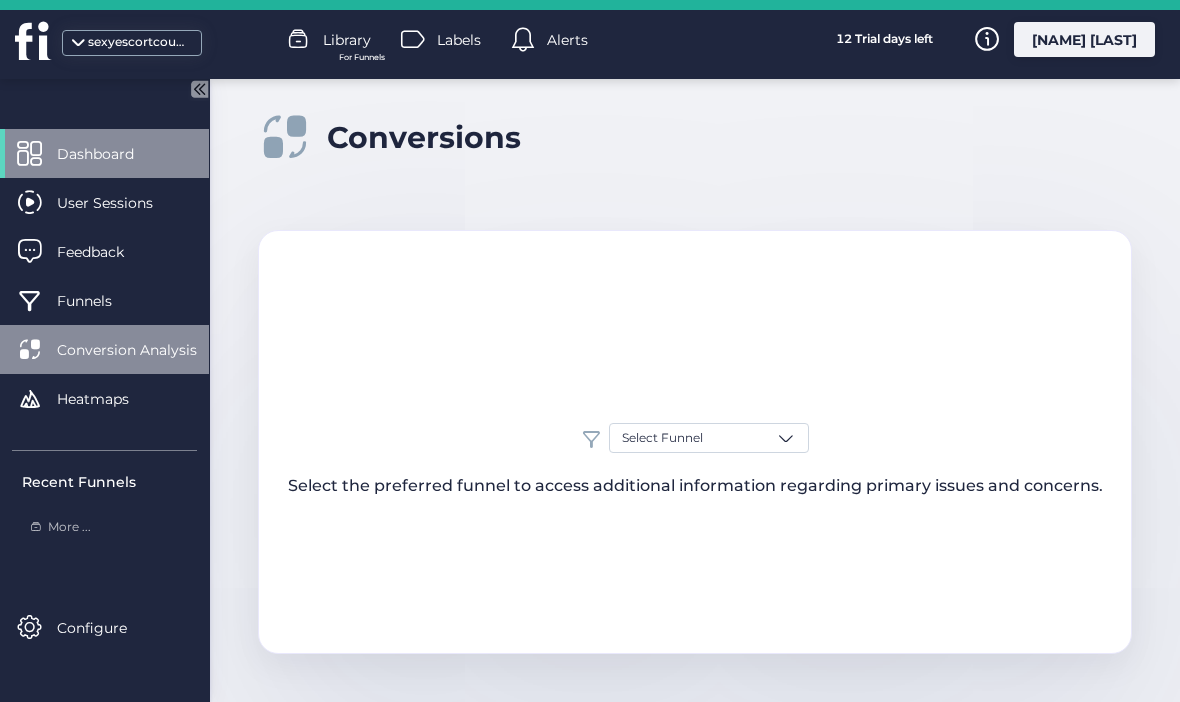 scroll, scrollTop: 0, scrollLeft: 0, axis: both 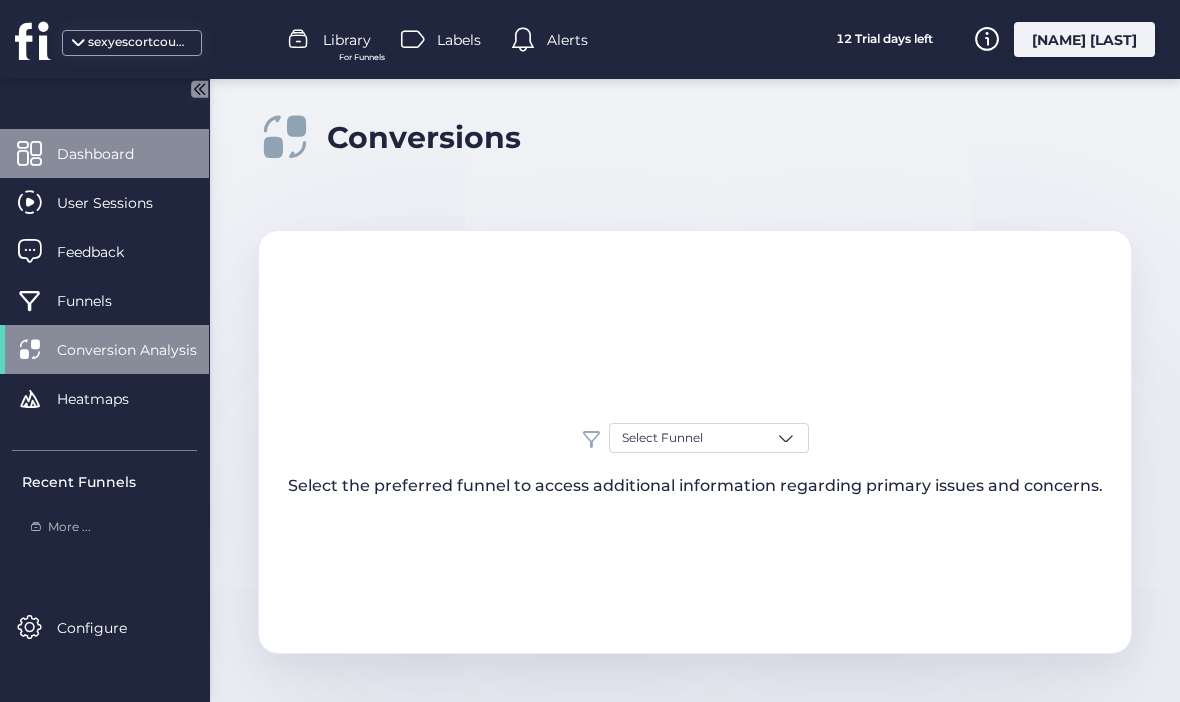 click on "Dashboard" 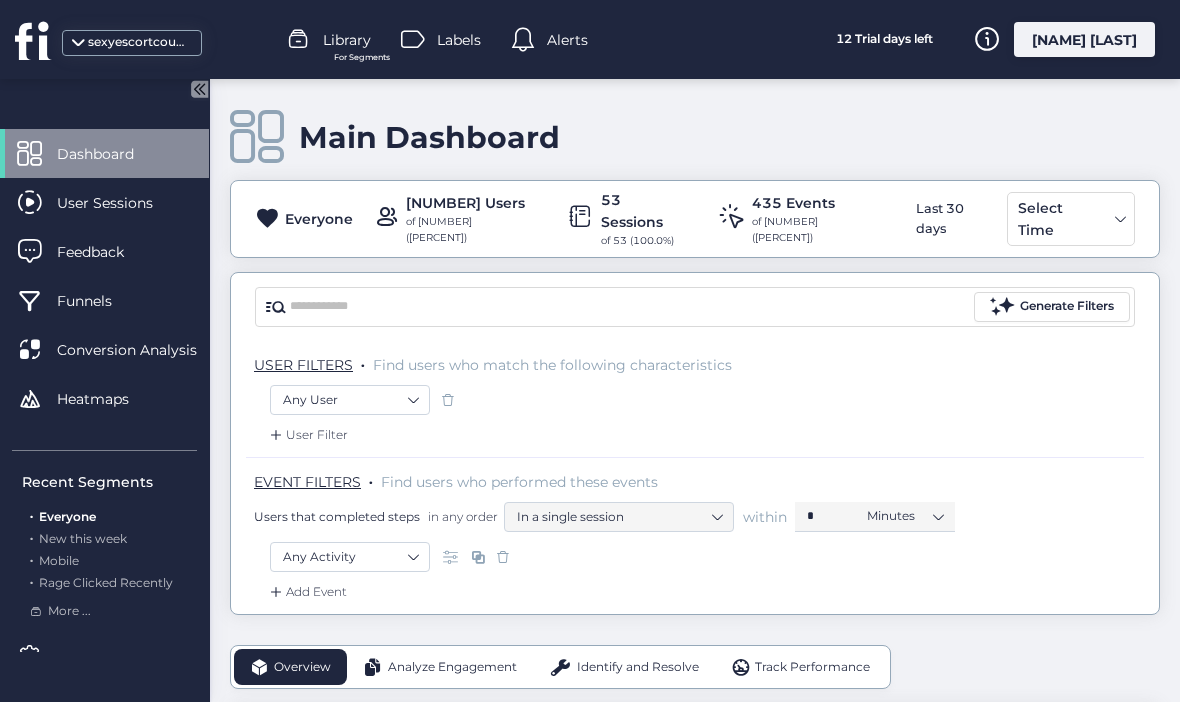scroll, scrollTop: 0, scrollLeft: 0, axis: both 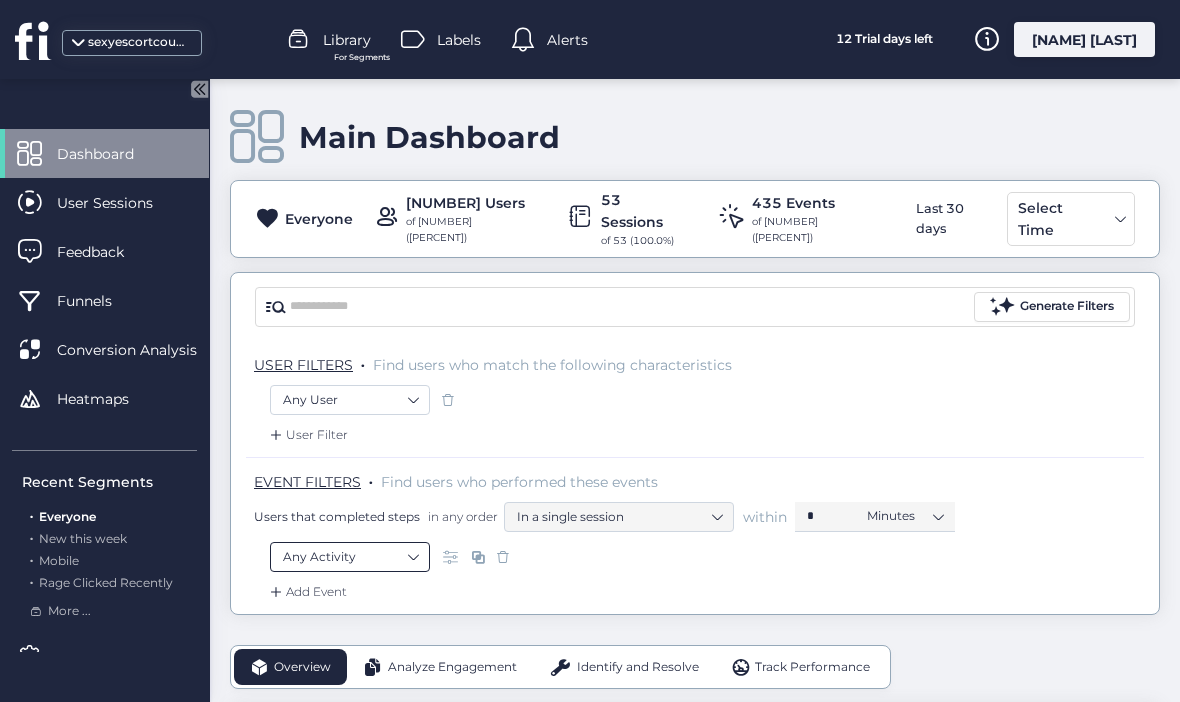 click on "Any Activity" 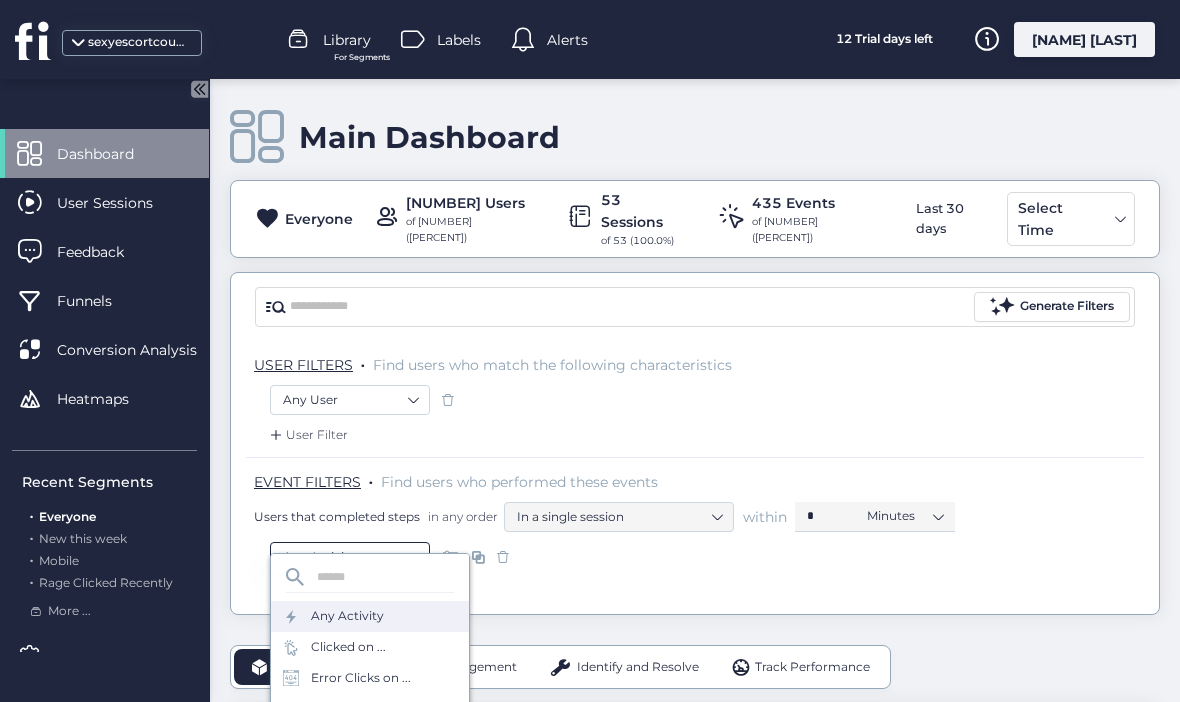 scroll, scrollTop: 1, scrollLeft: 0, axis: vertical 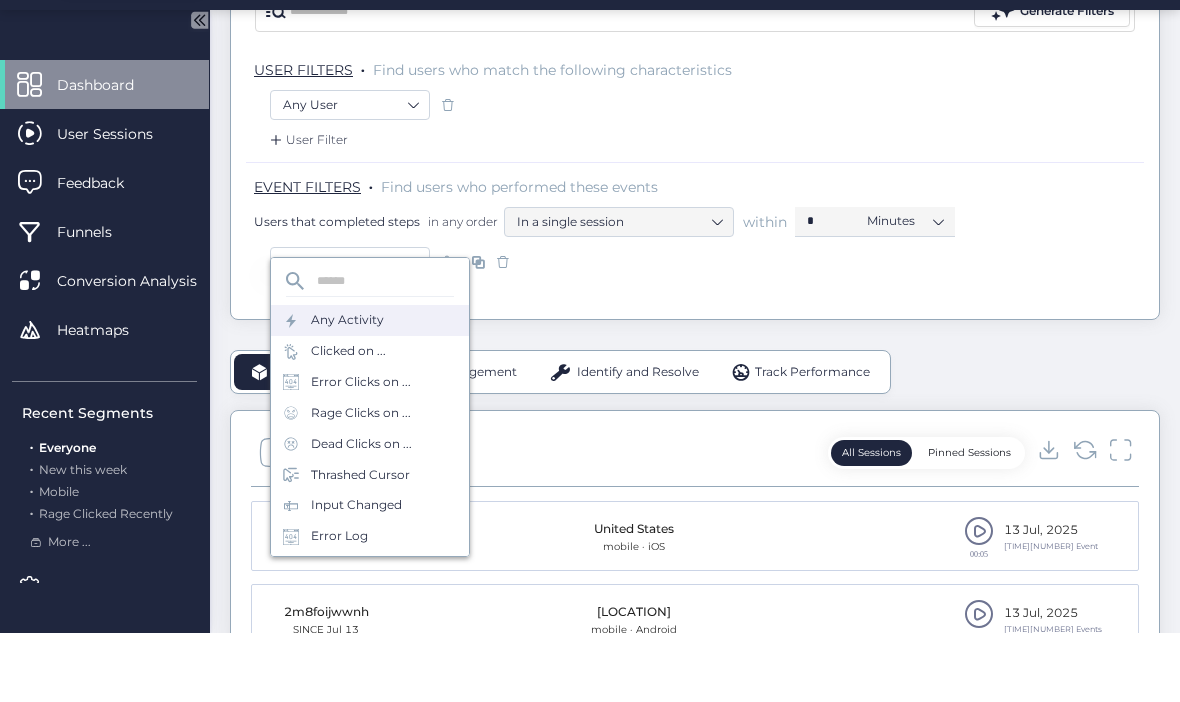 click on "Add Event" 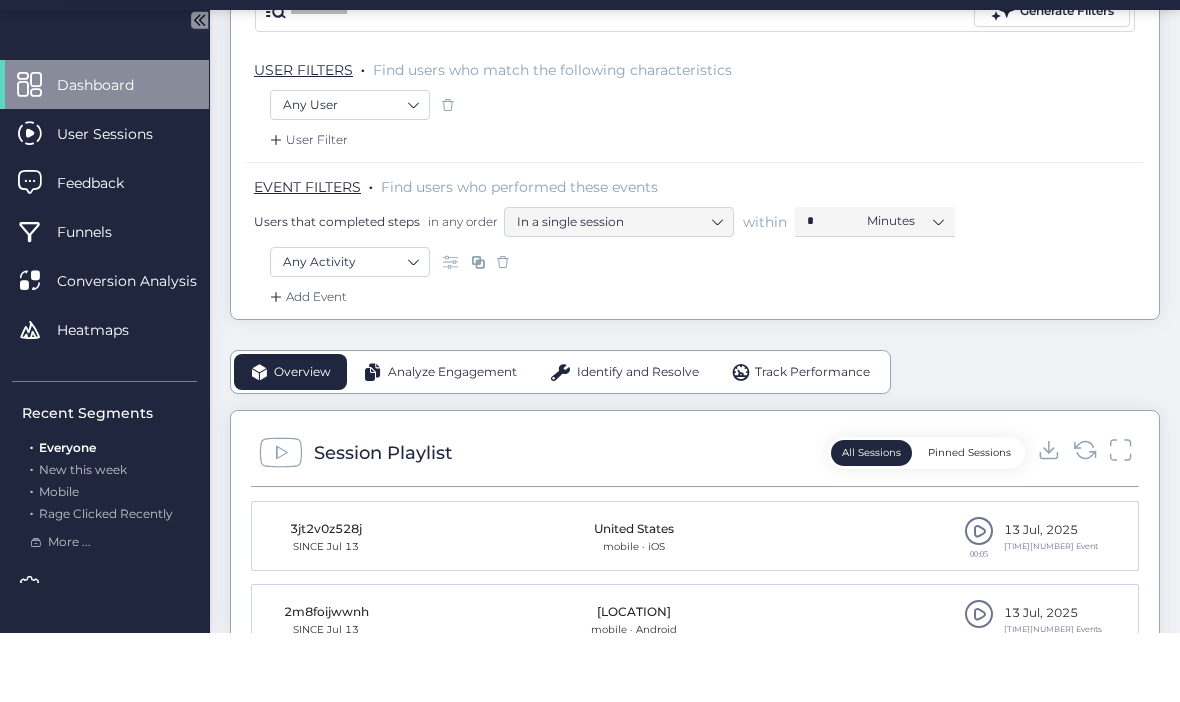 scroll, scrollTop: 0, scrollLeft: 0, axis: both 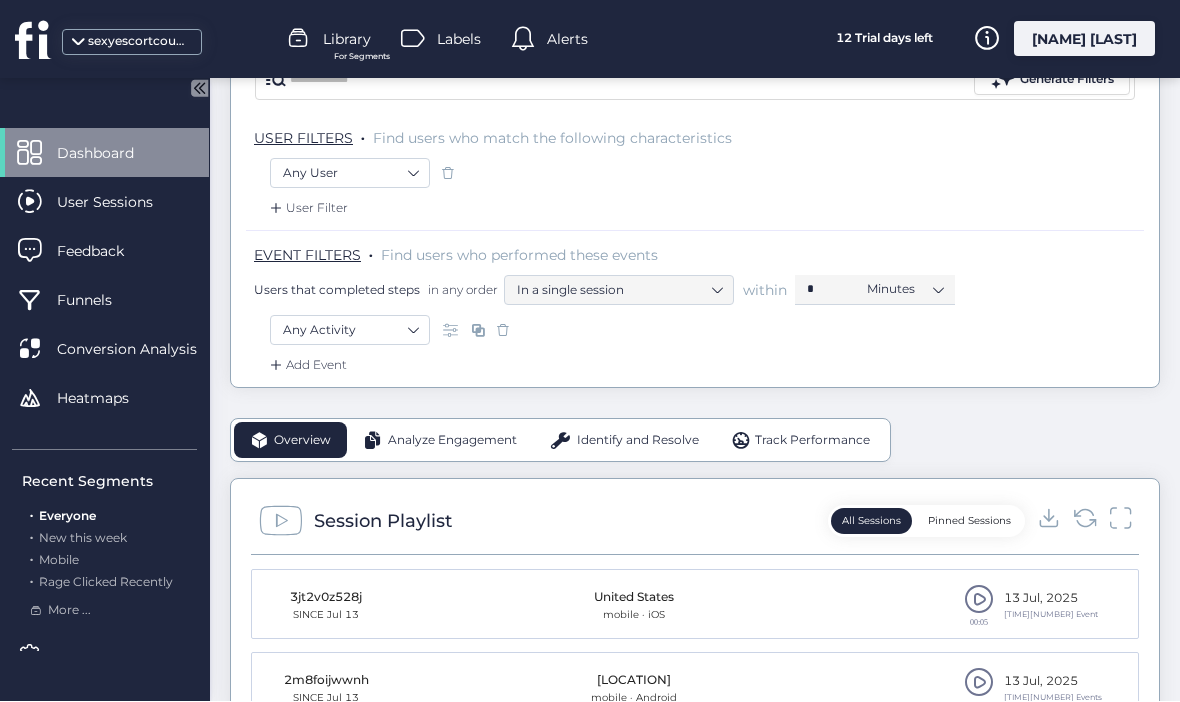 click on "Analyze Engagement" 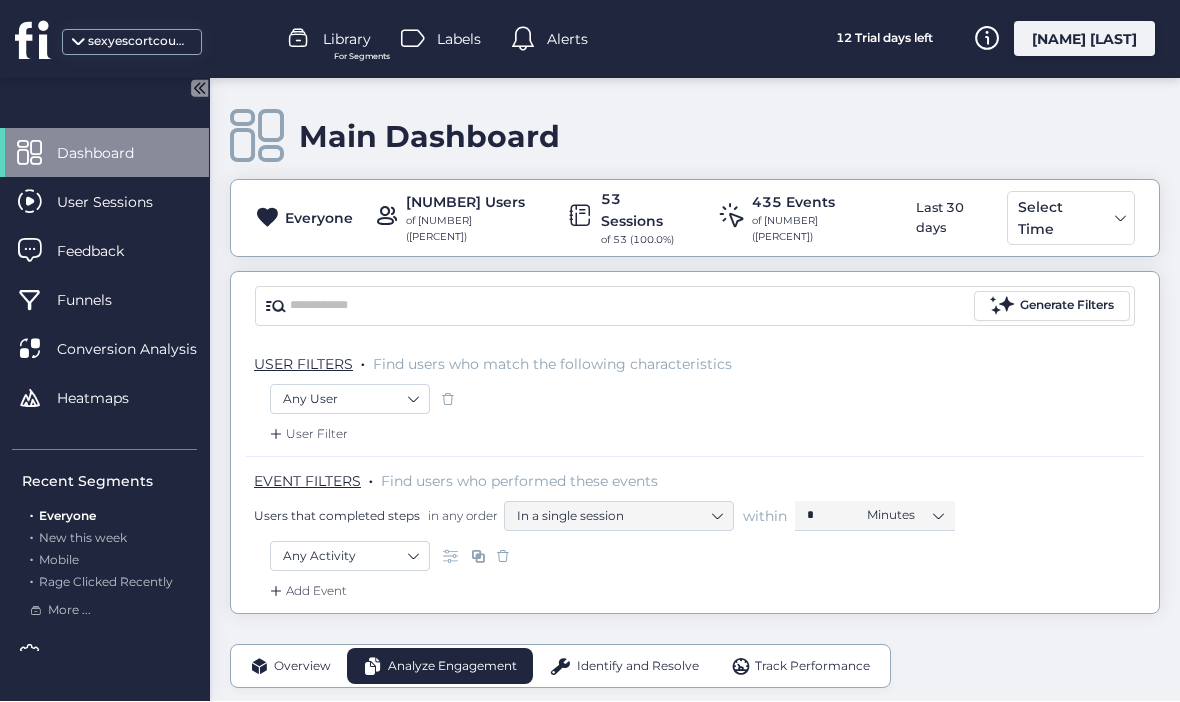 scroll, scrollTop: 0, scrollLeft: 0, axis: both 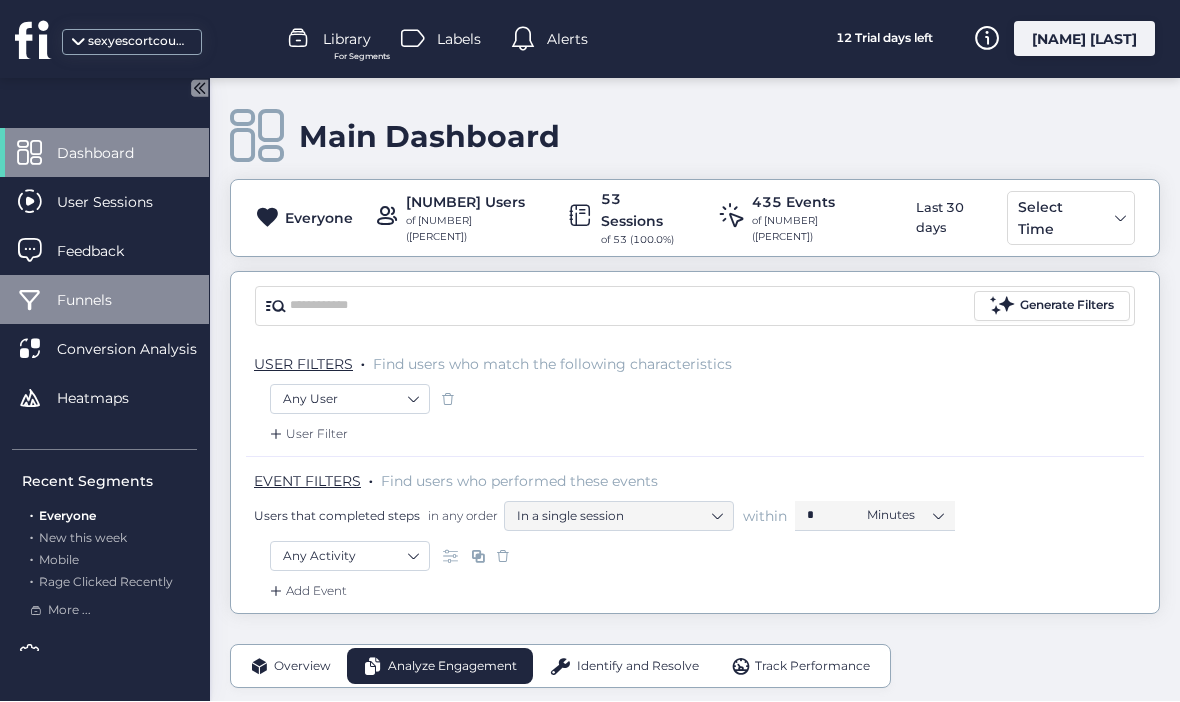 click on "Funnels" 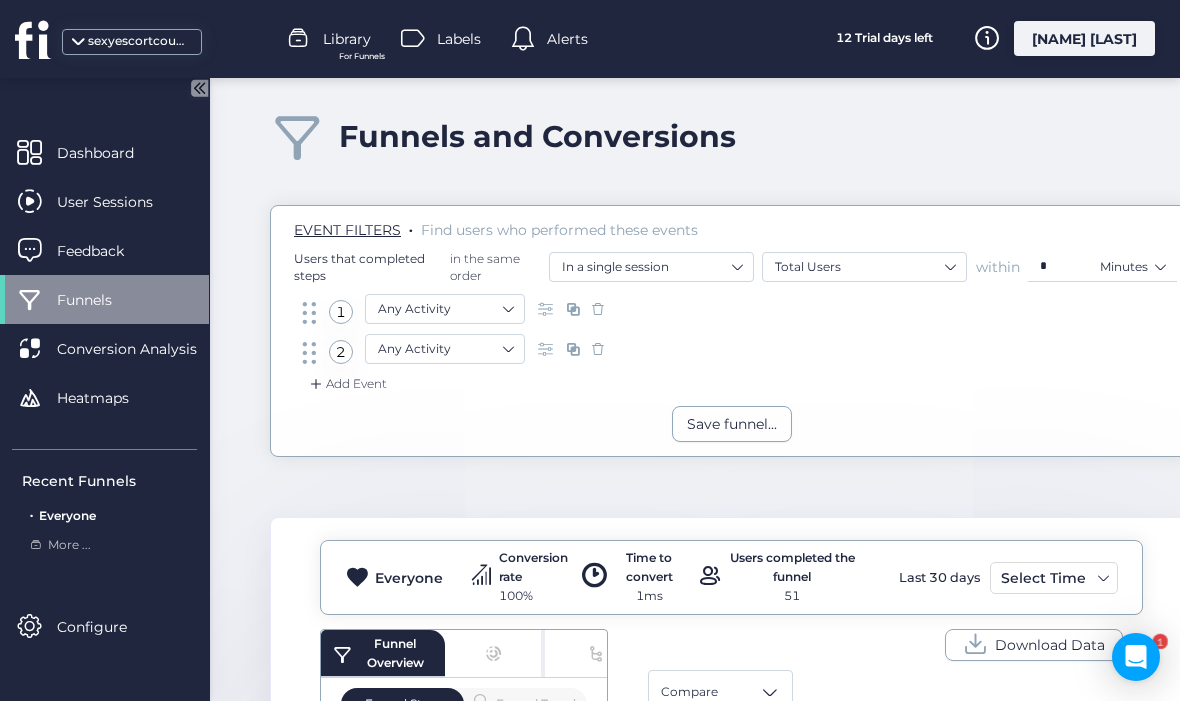 scroll, scrollTop: 0, scrollLeft: 0, axis: both 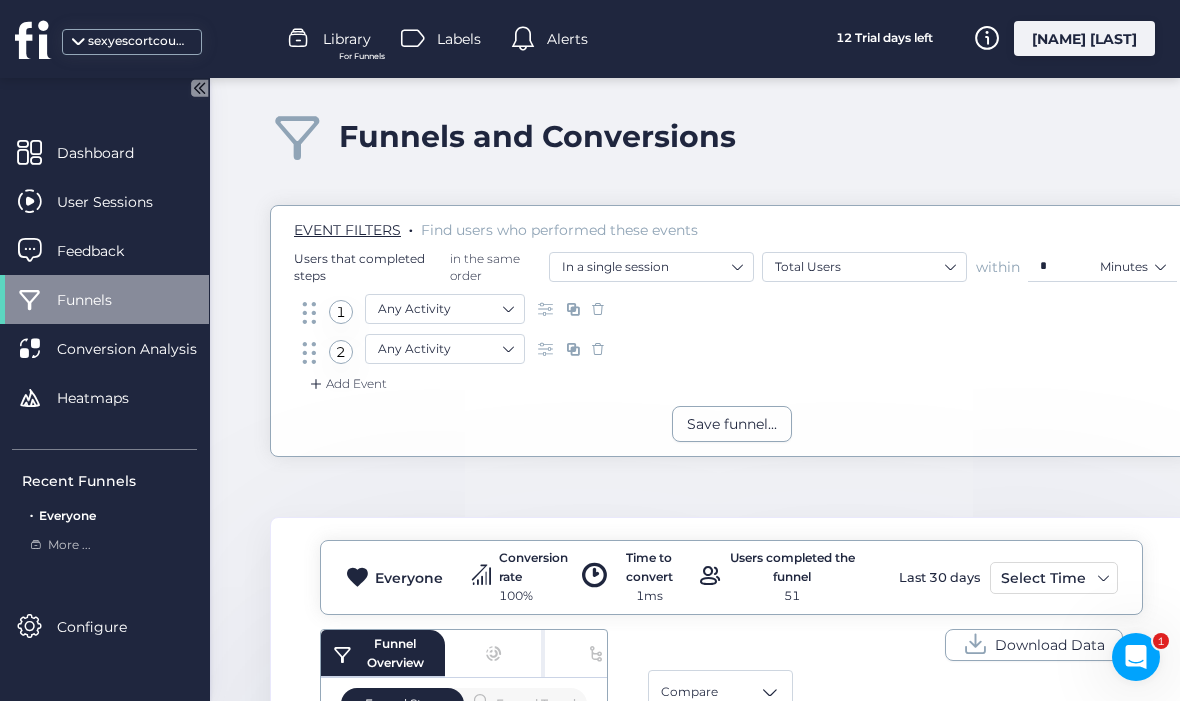 click on "Funnels and Conversions" 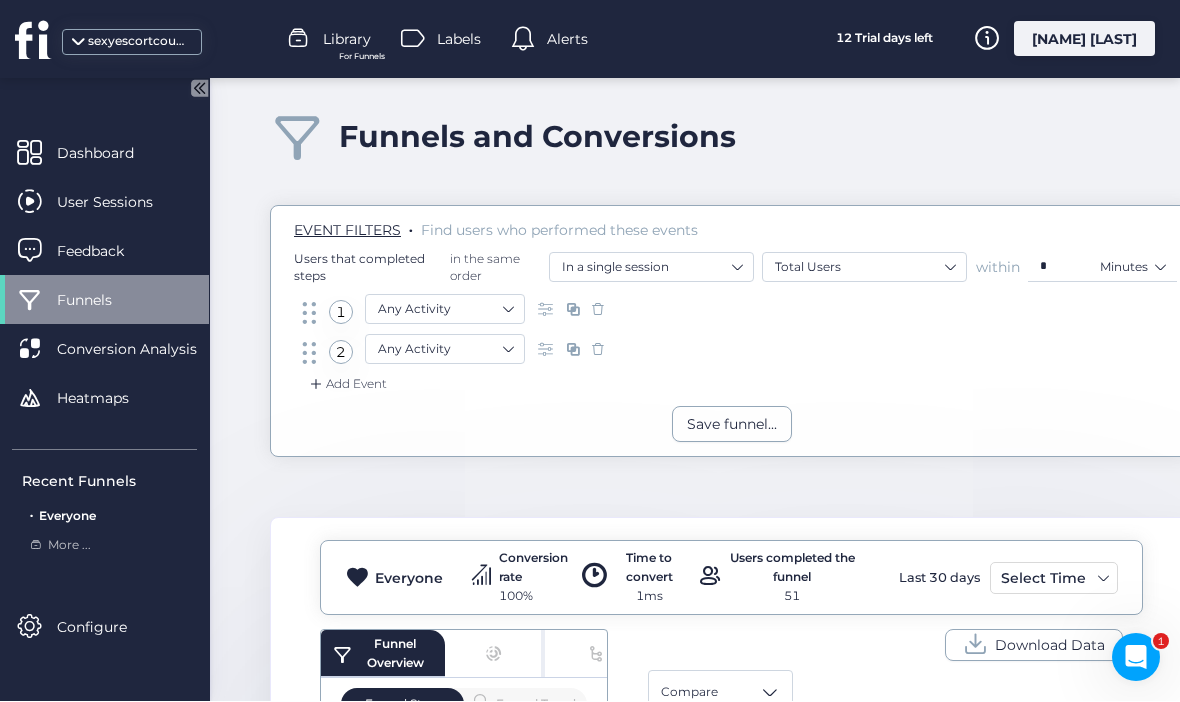 scroll, scrollTop: 0, scrollLeft: 0, axis: both 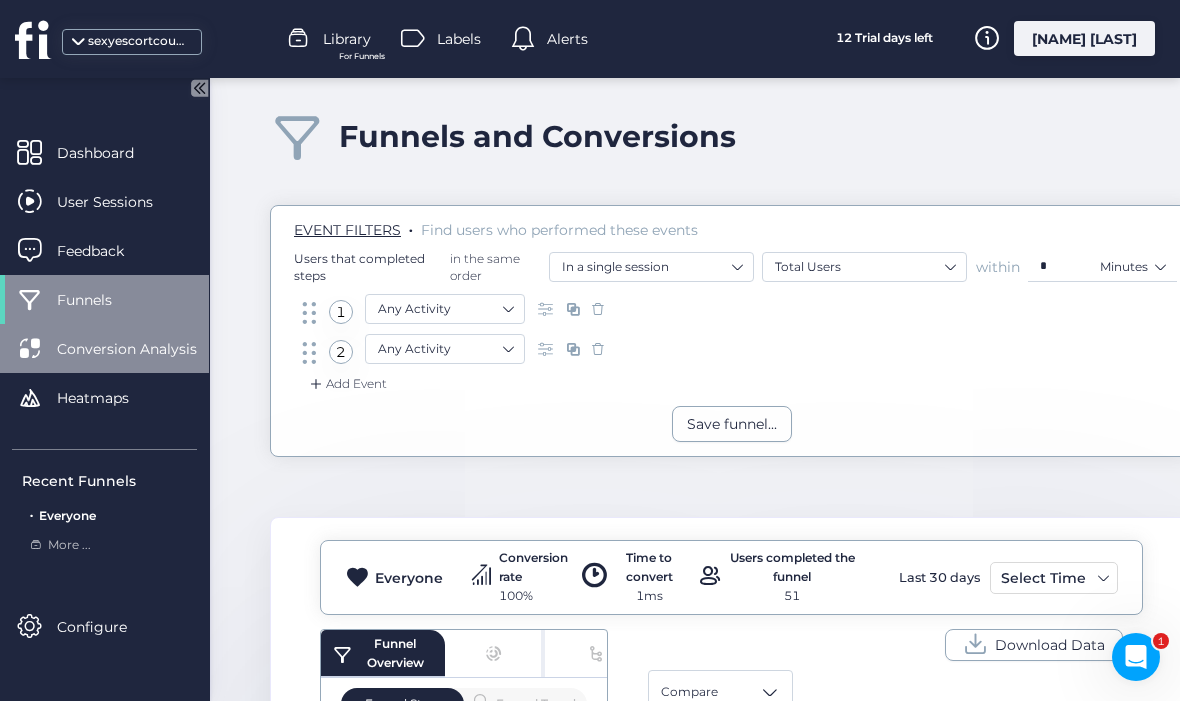 click on "Conversion Analysis" 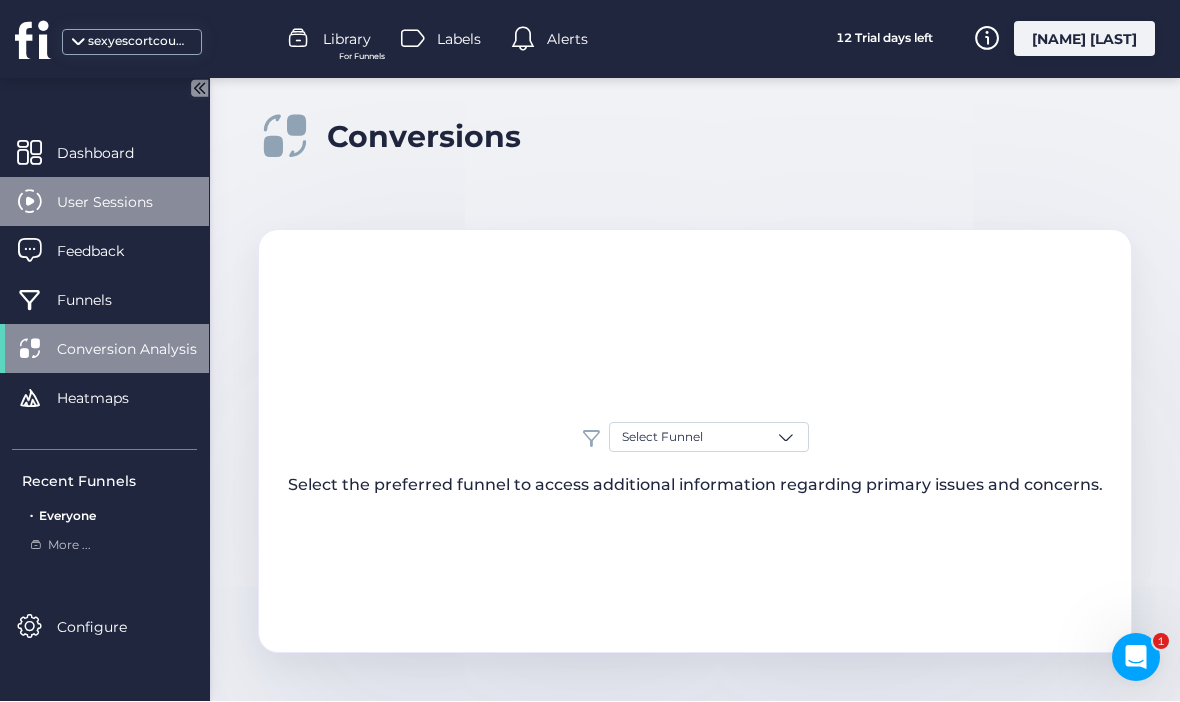 click on "User Sessions" 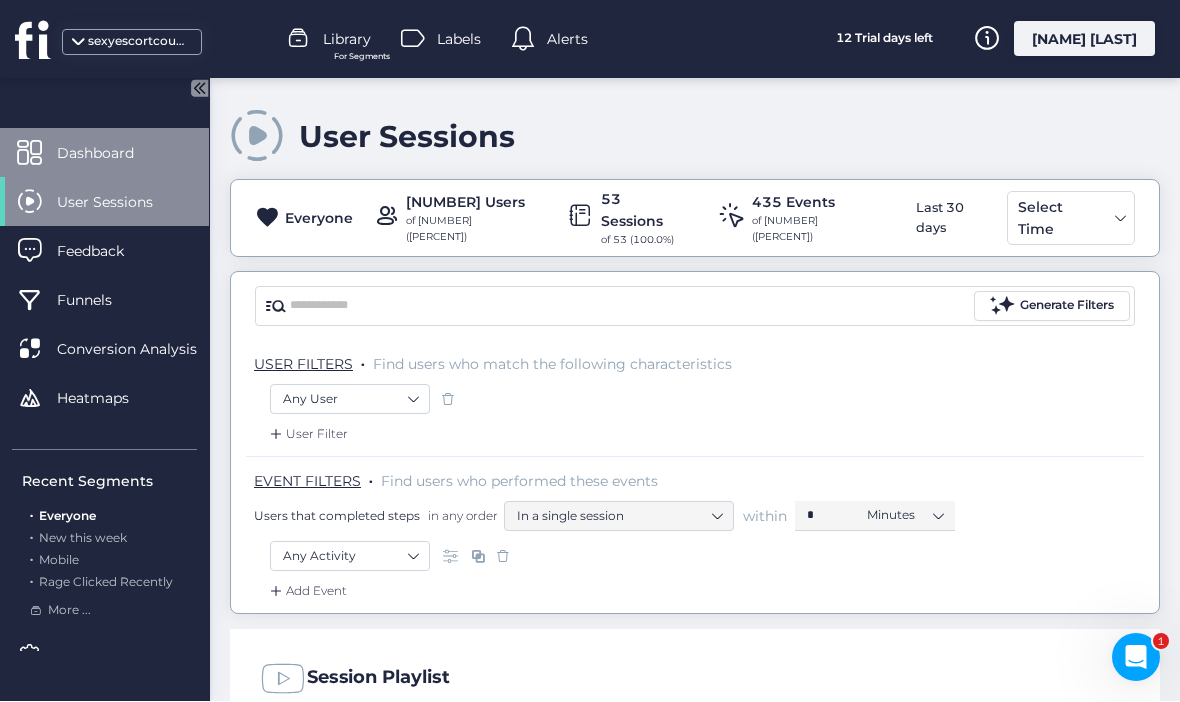 click on "Dashboard" 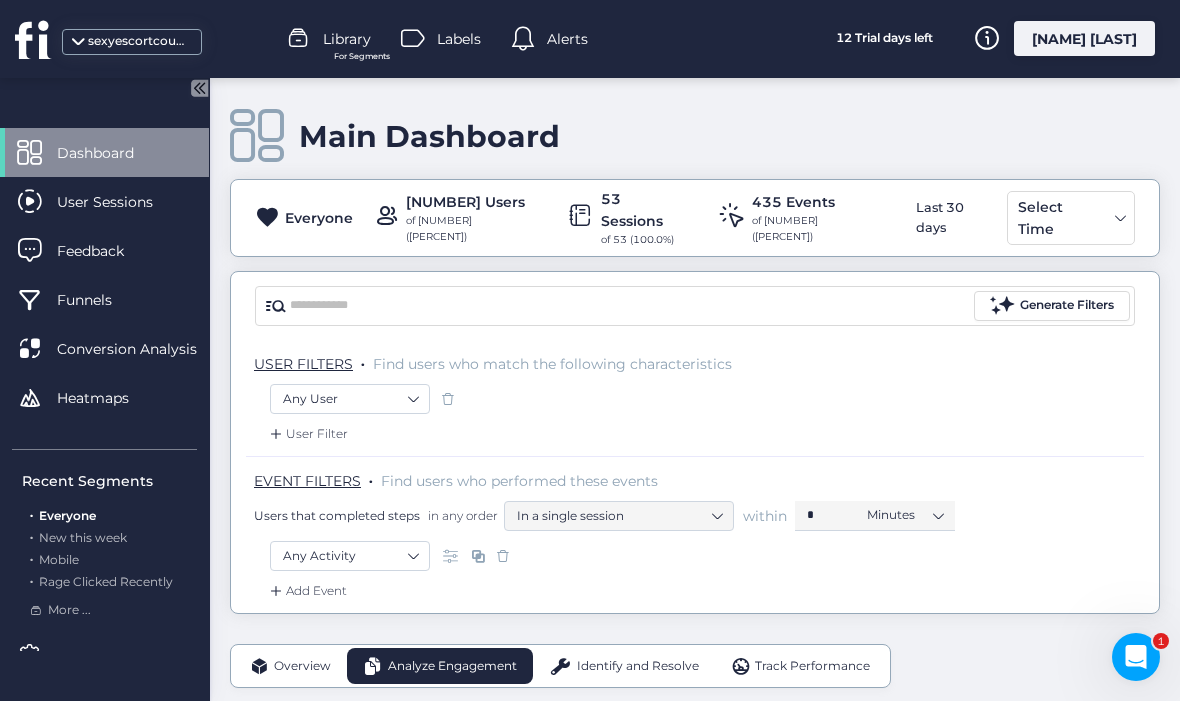 click on "Add Event" 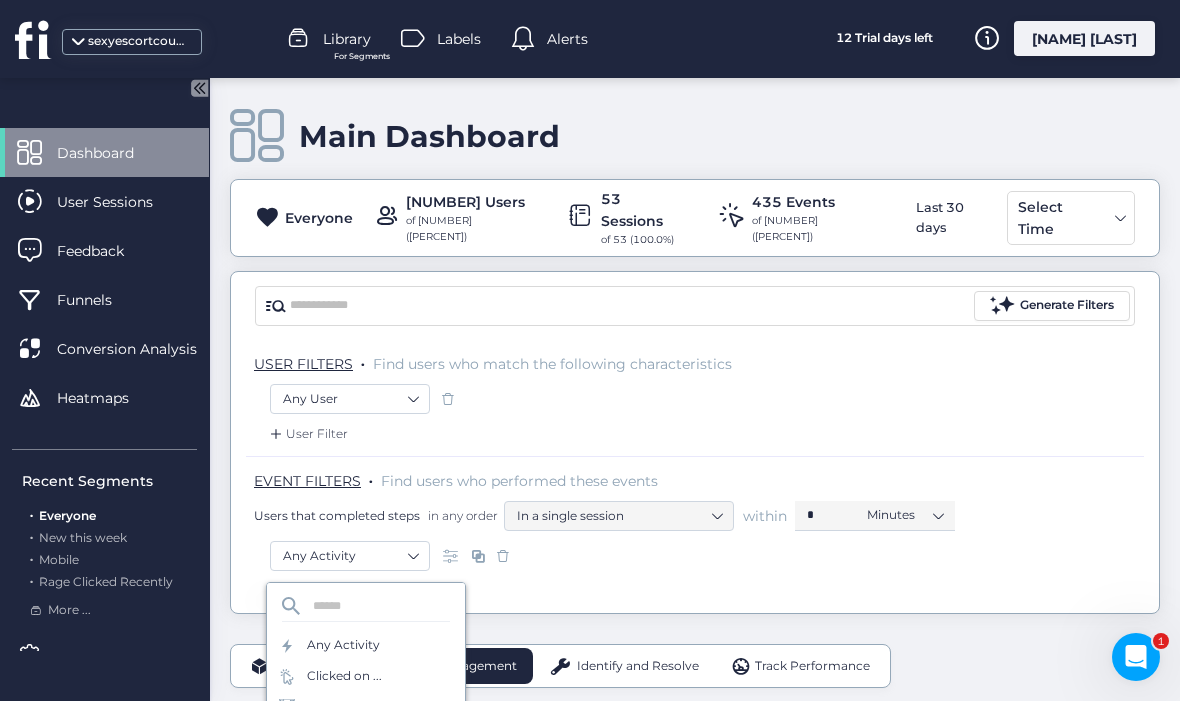 scroll, scrollTop: 1, scrollLeft: 0, axis: vertical 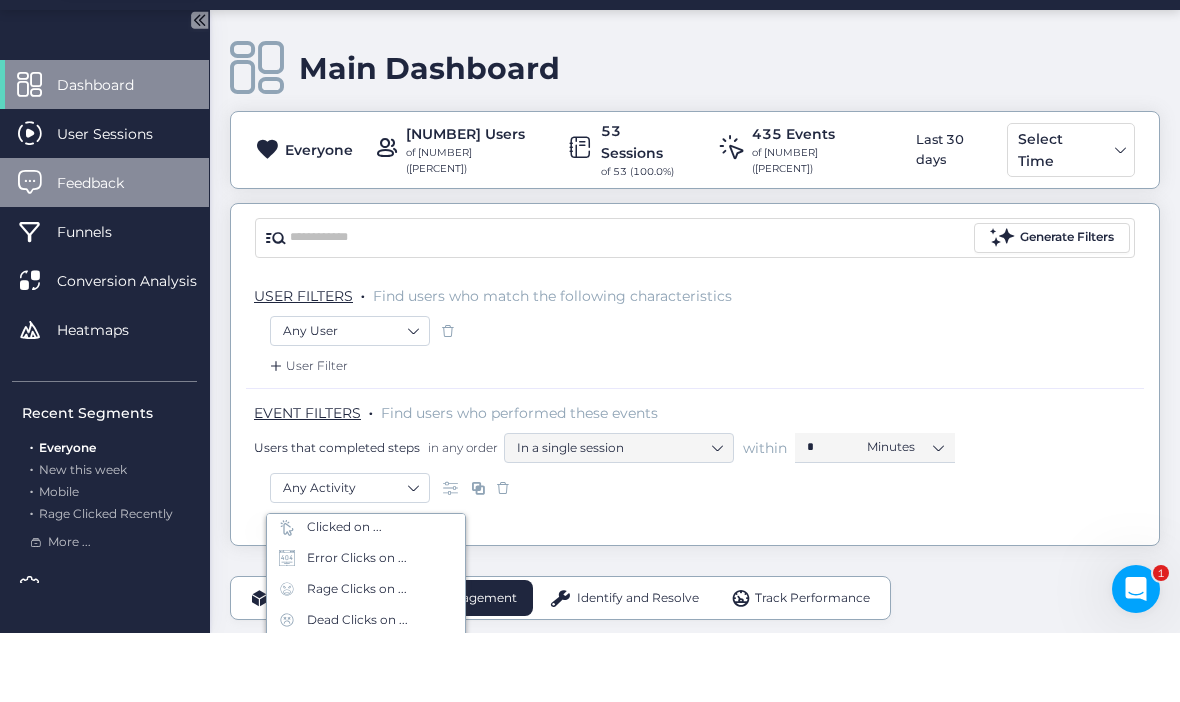 click on "Feedback" 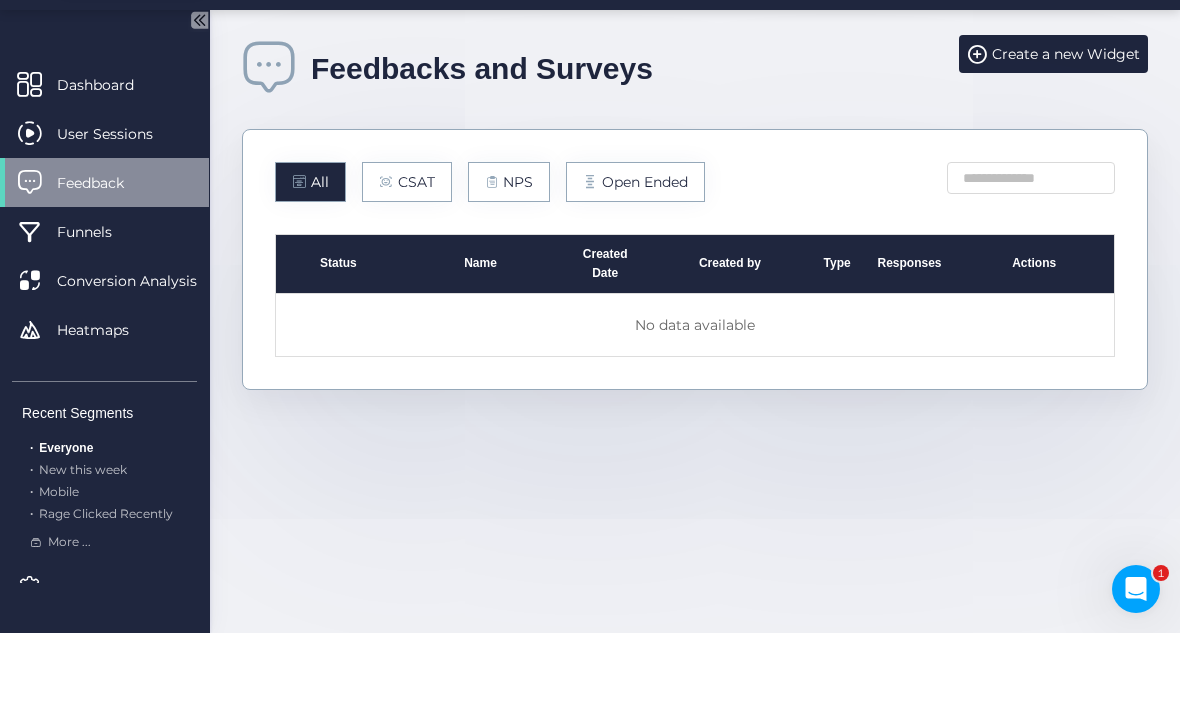 scroll, scrollTop: 0, scrollLeft: 0, axis: both 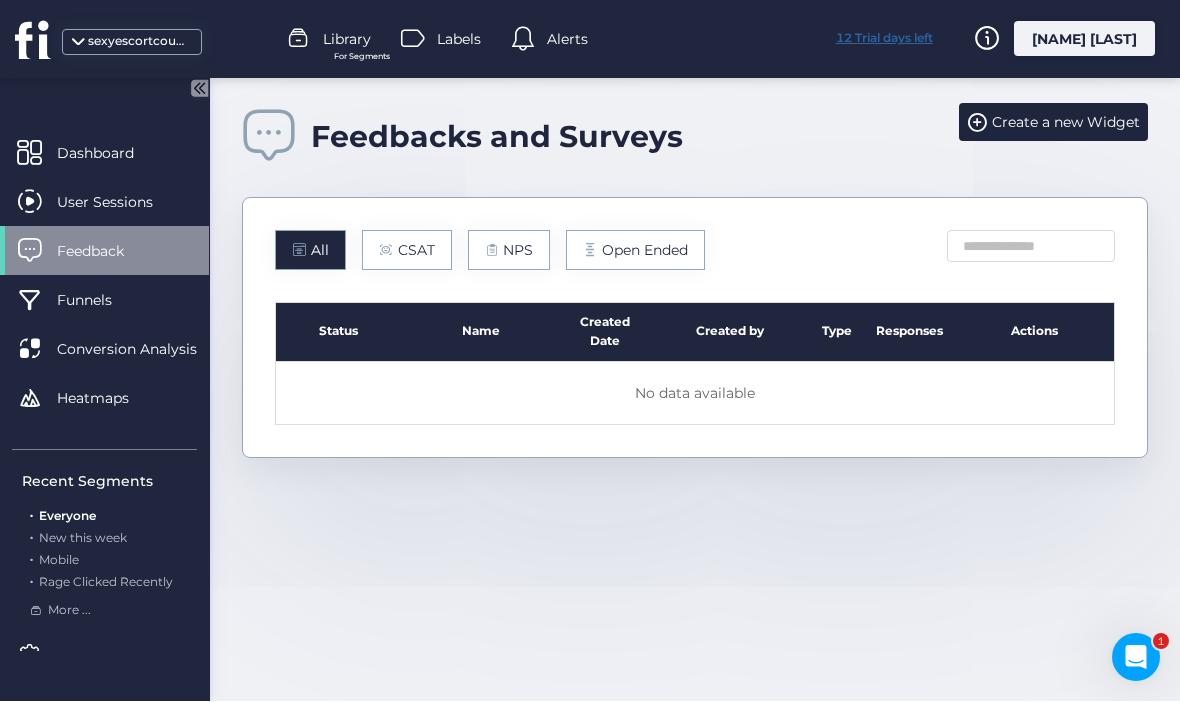 click on "12 Trial days left" 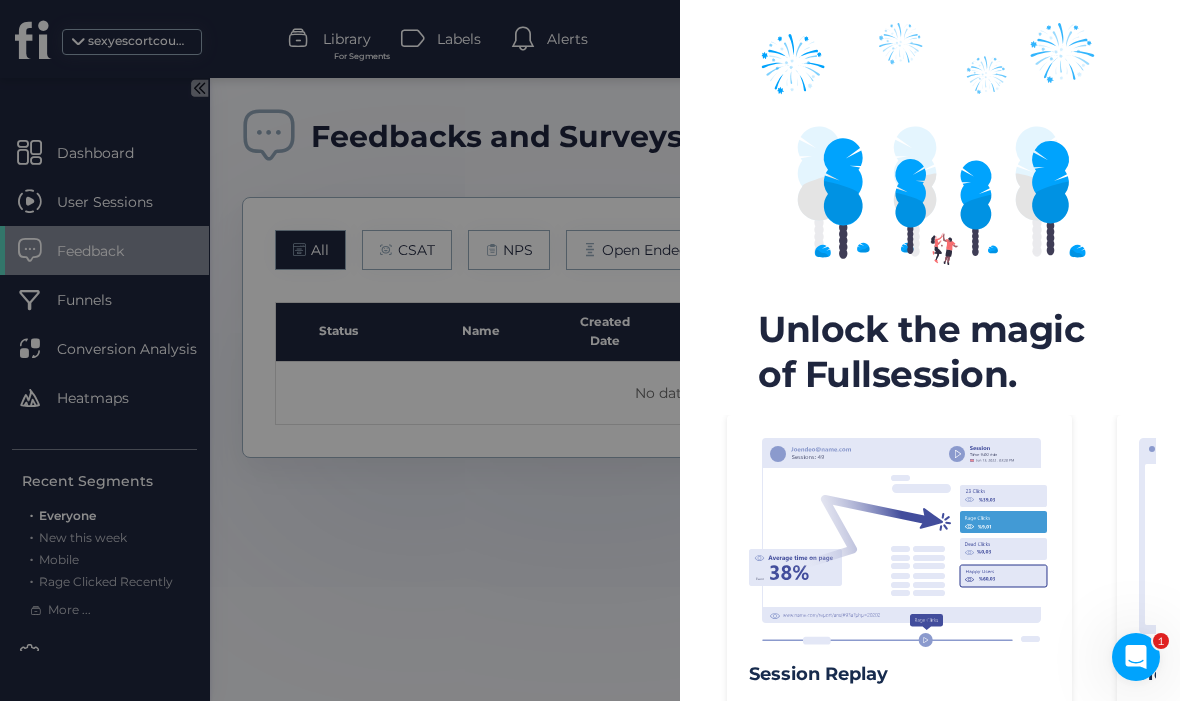scroll, scrollTop: 201, scrollLeft: 0, axis: vertical 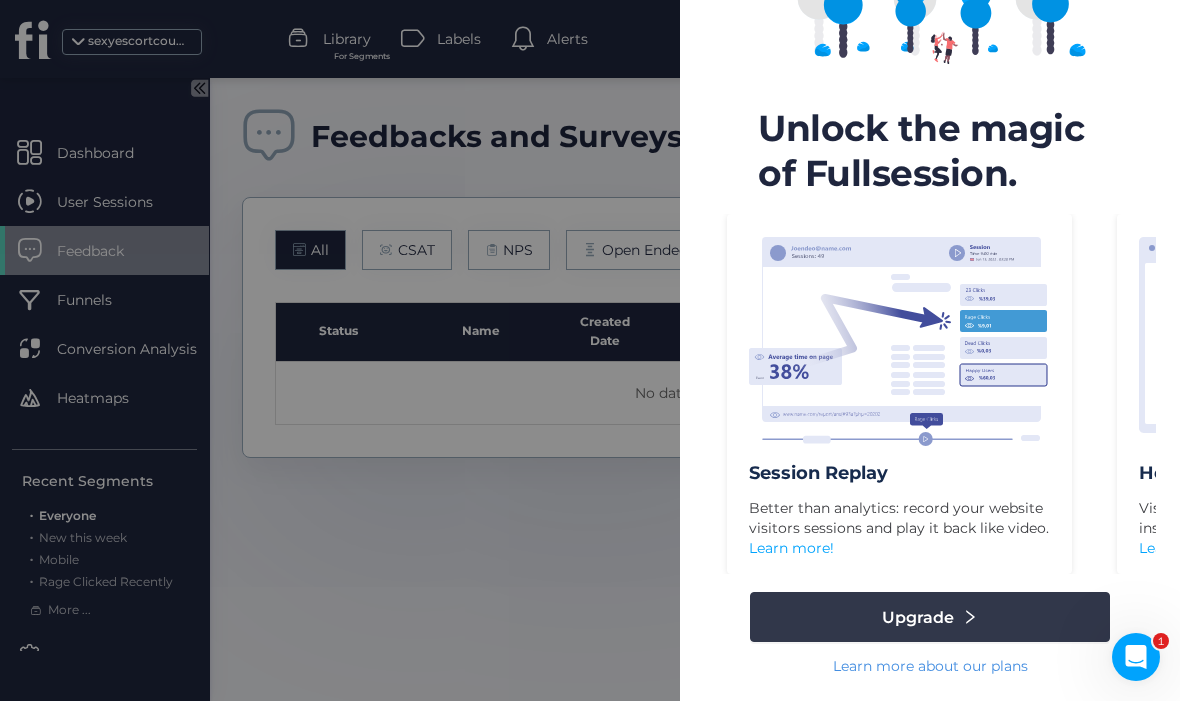click 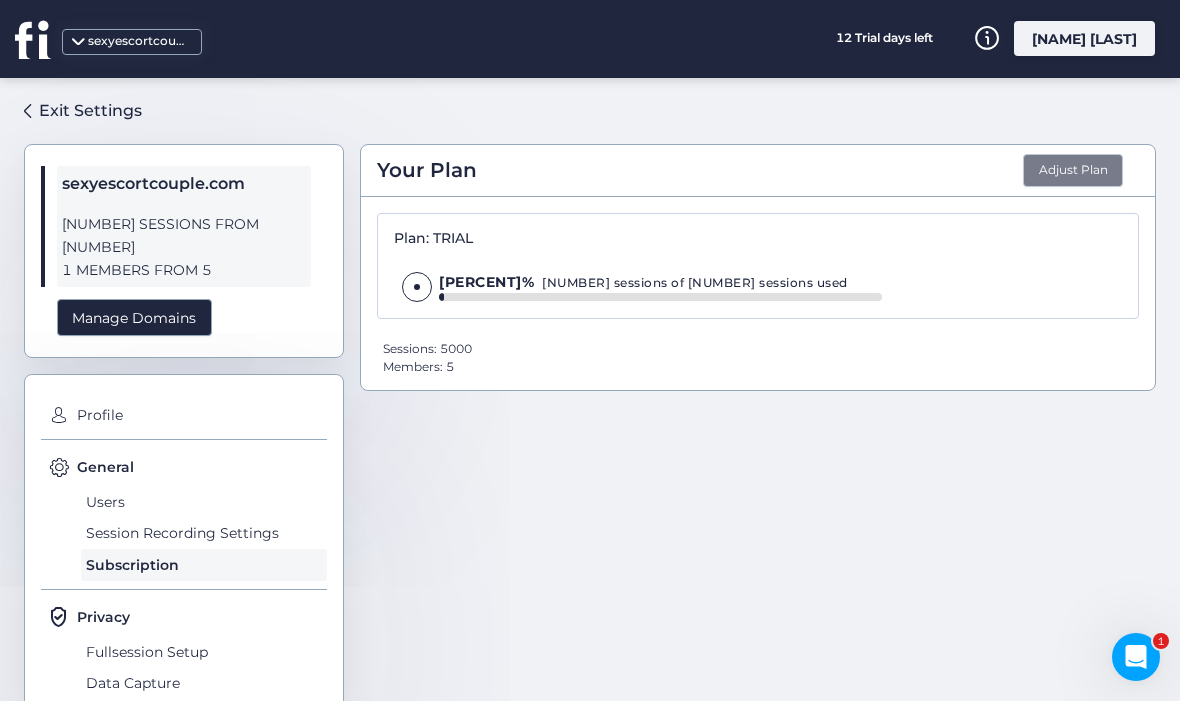 click on "Adjust Plan" 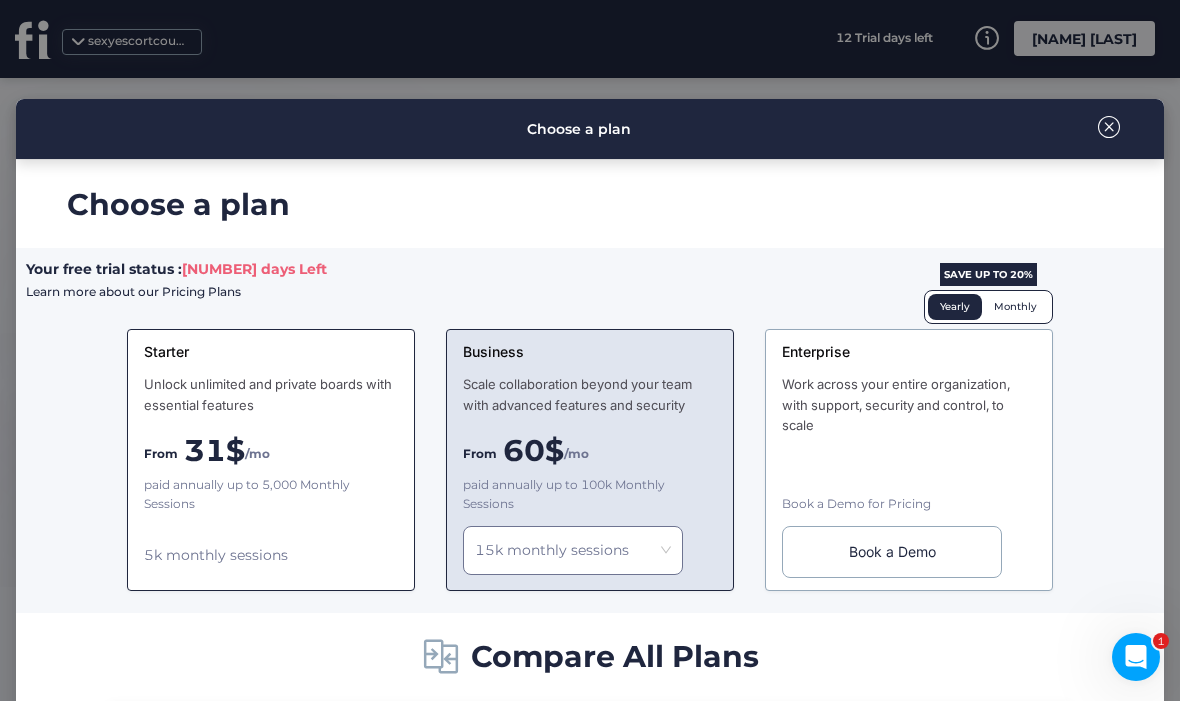 click at bounding box center [566, 551] 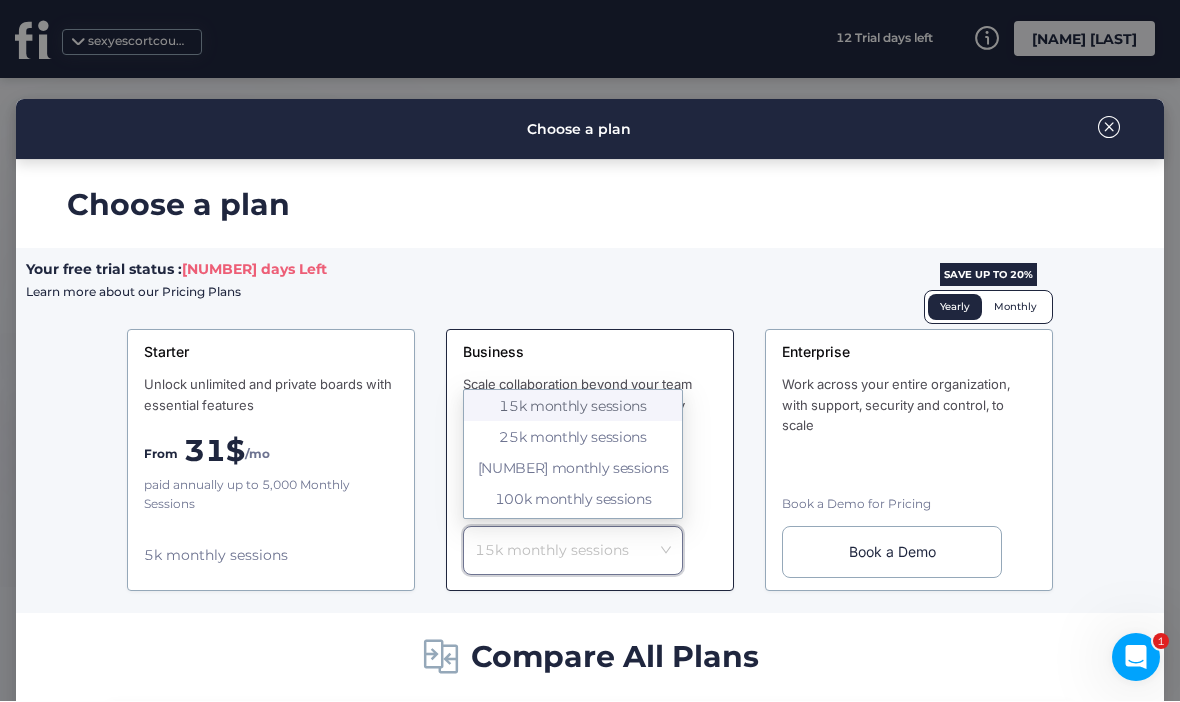 click on "15k monthly sessions" at bounding box center [573, 407] 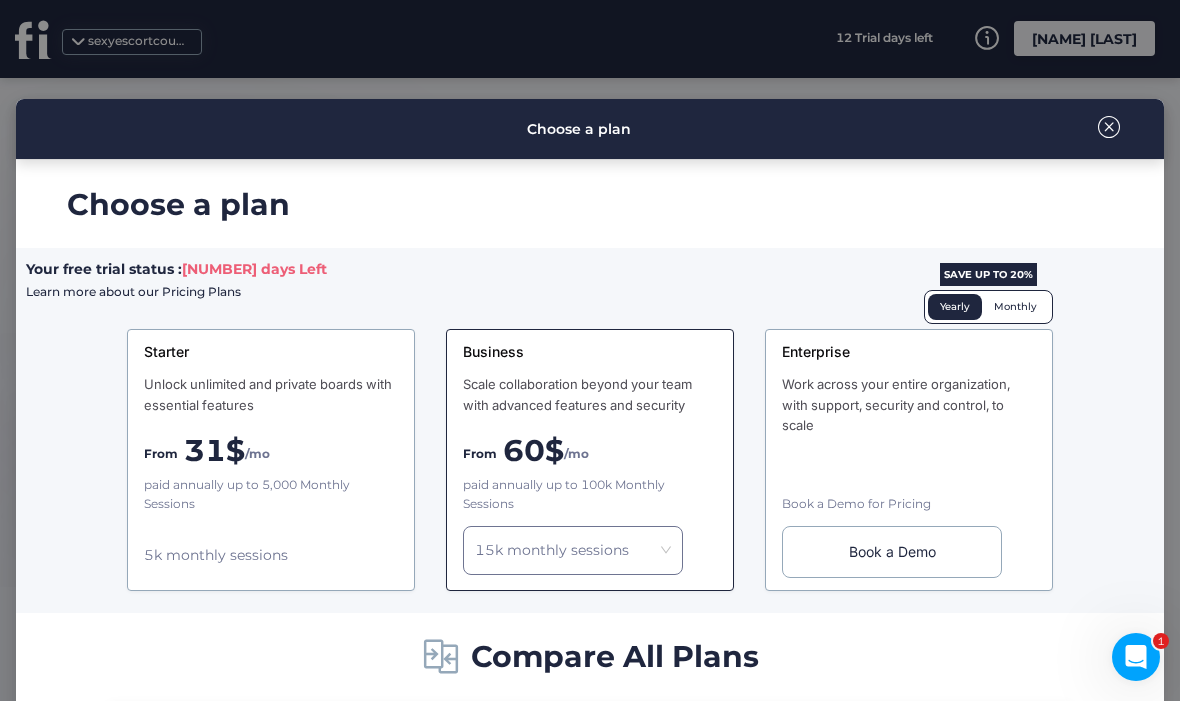 scroll, scrollTop: 0, scrollLeft: 0, axis: both 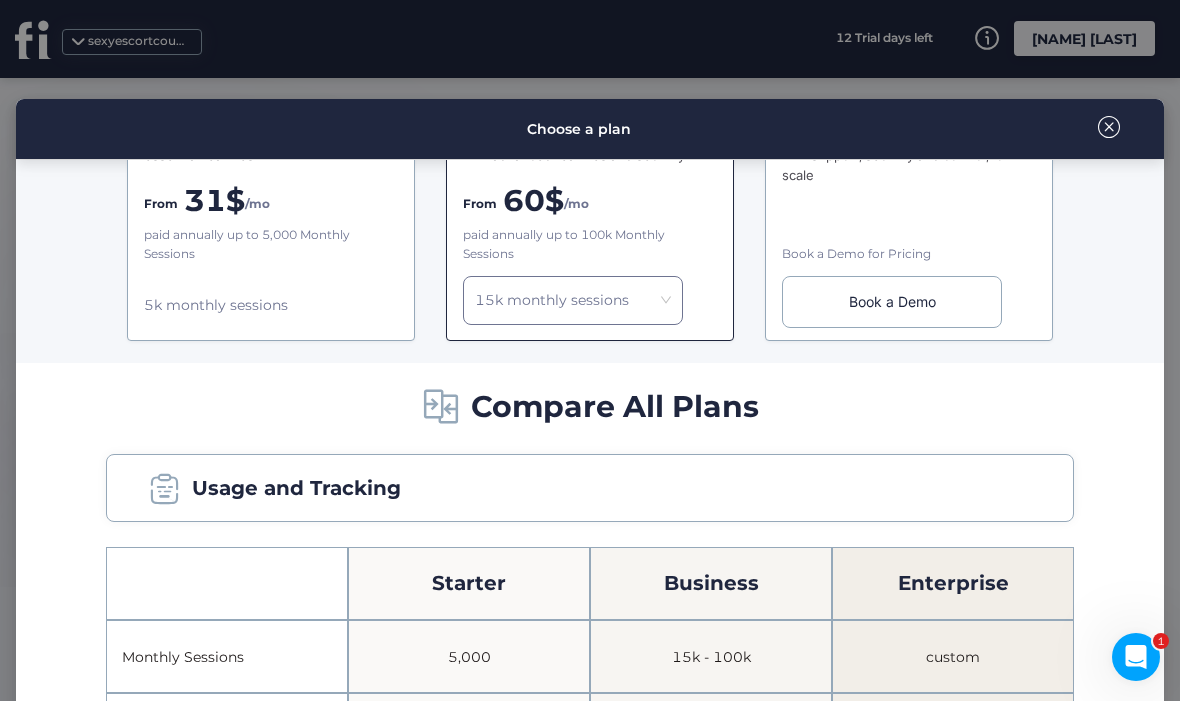 click on "15k monthly sessions" 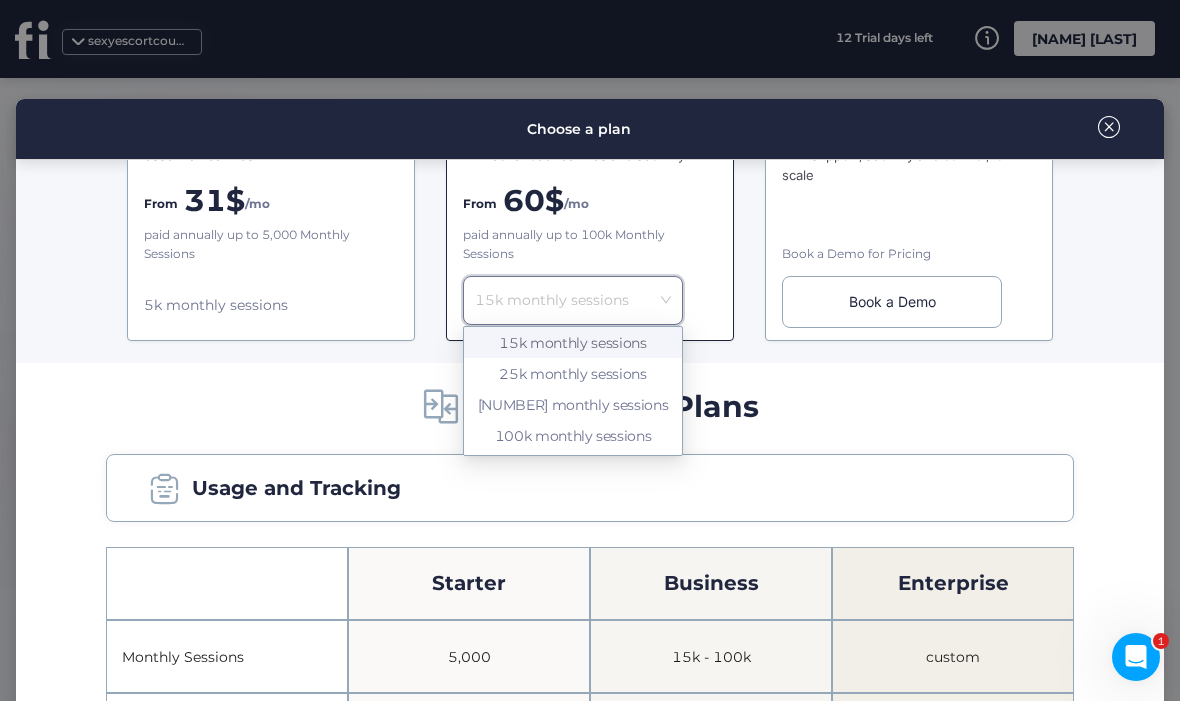 click on "15k monthly sessions" at bounding box center [573, 344] 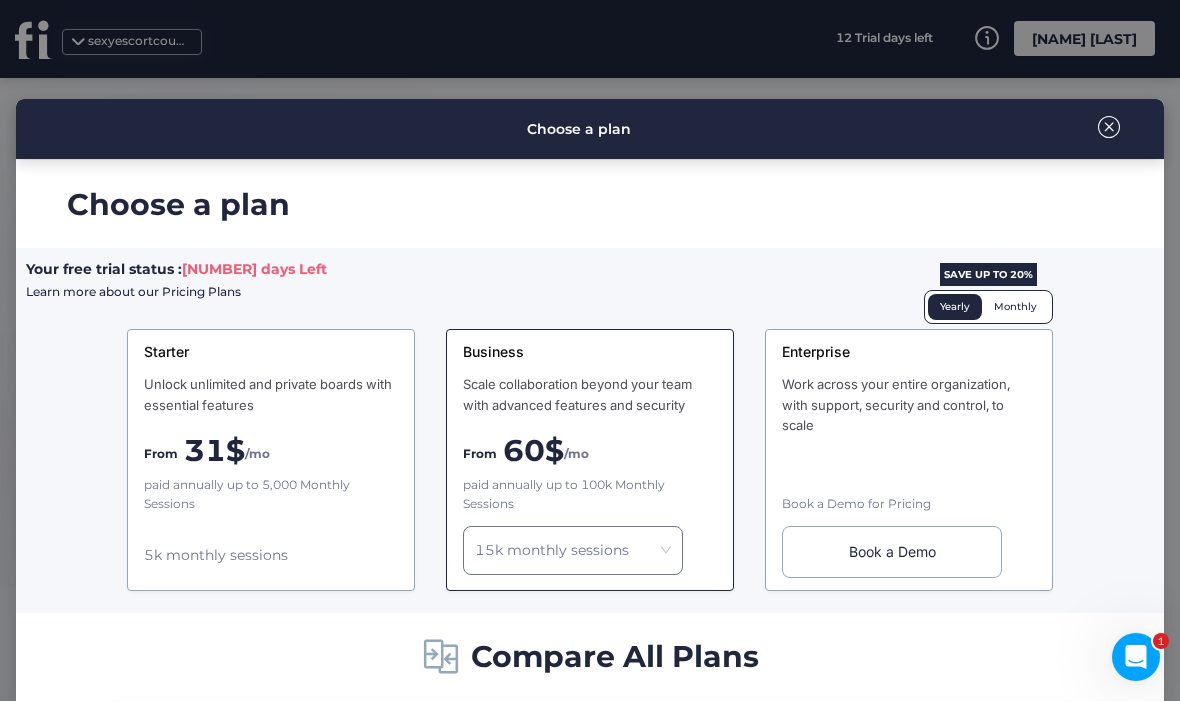 scroll, scrollTop: 0, scrollLeft: 0, axis: both 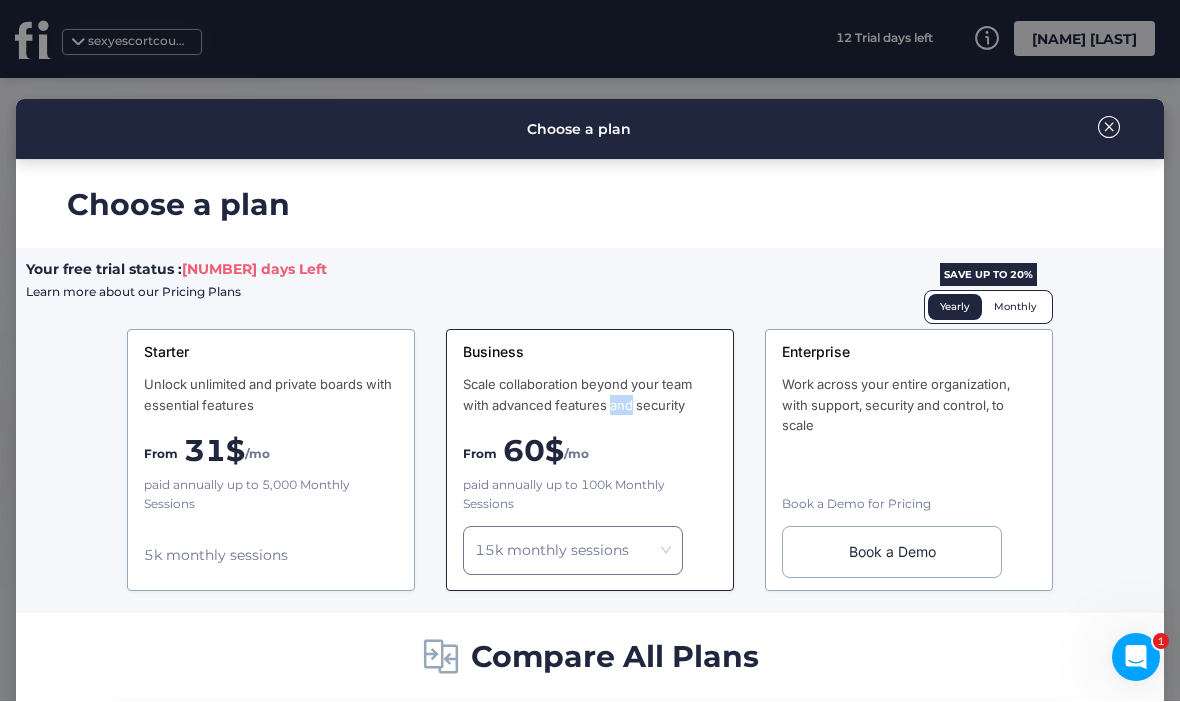 click on "paid annually up to 100k Monthly Sessions" at bounding box center [590, 496] 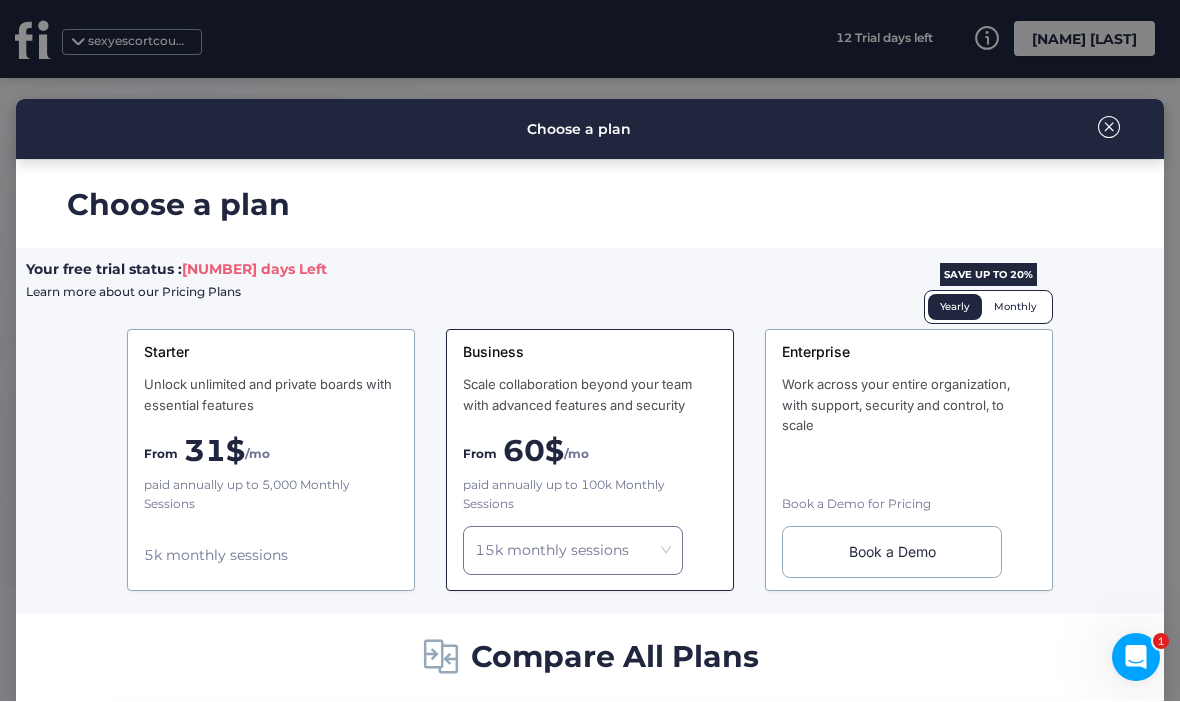 click on "Scale collaboration beyond your team with advanced features and security" at bounding box center (590, 395) 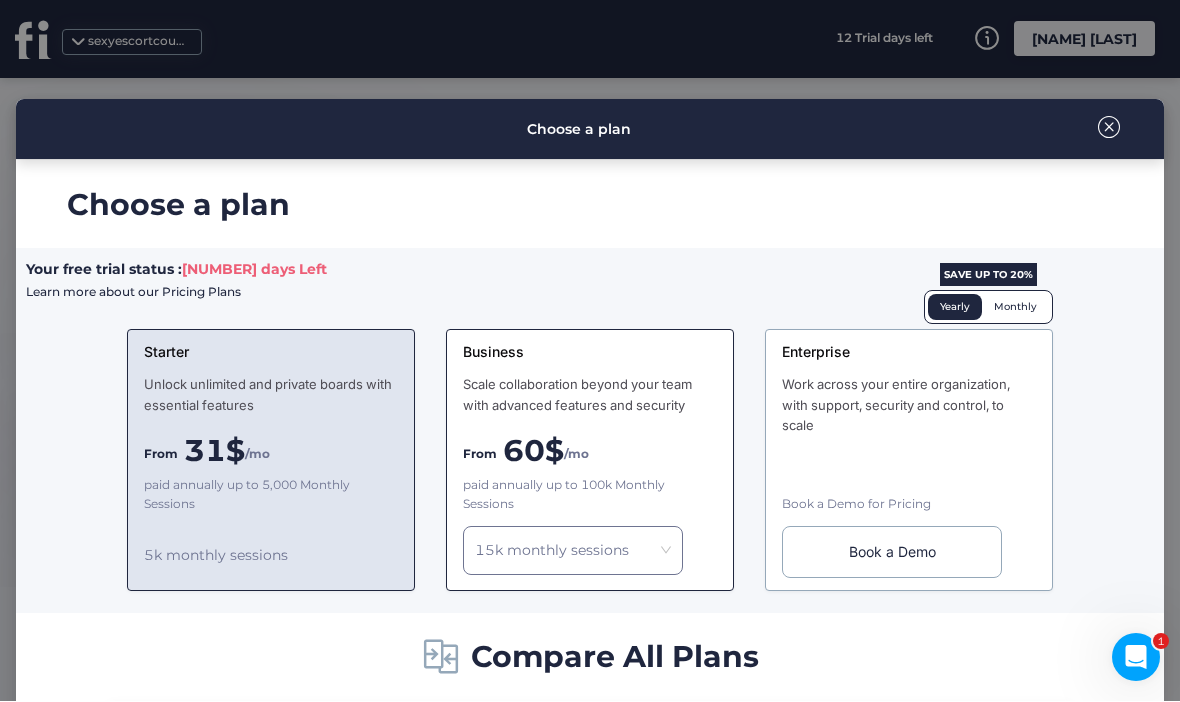 click on "From [PRICE]$ /mo" at bounding box center (271, 446) 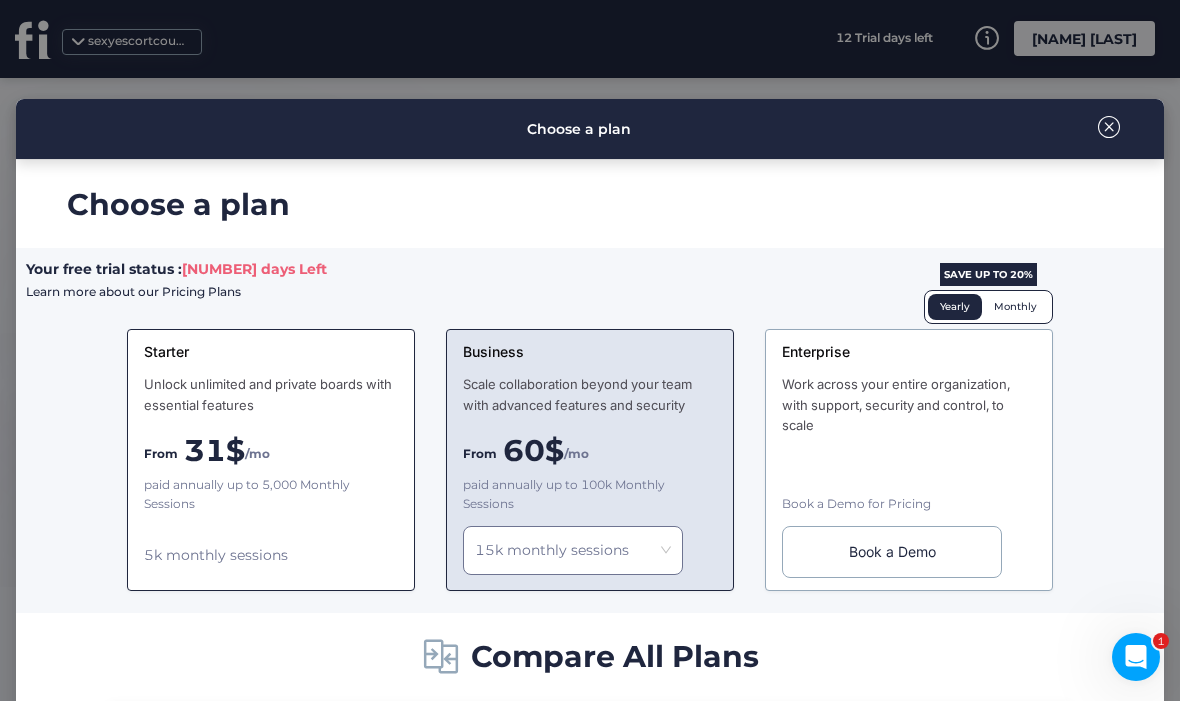 click on "Scale collaboration beyond your team with advanced features and security" at bounding box center (590, 395) 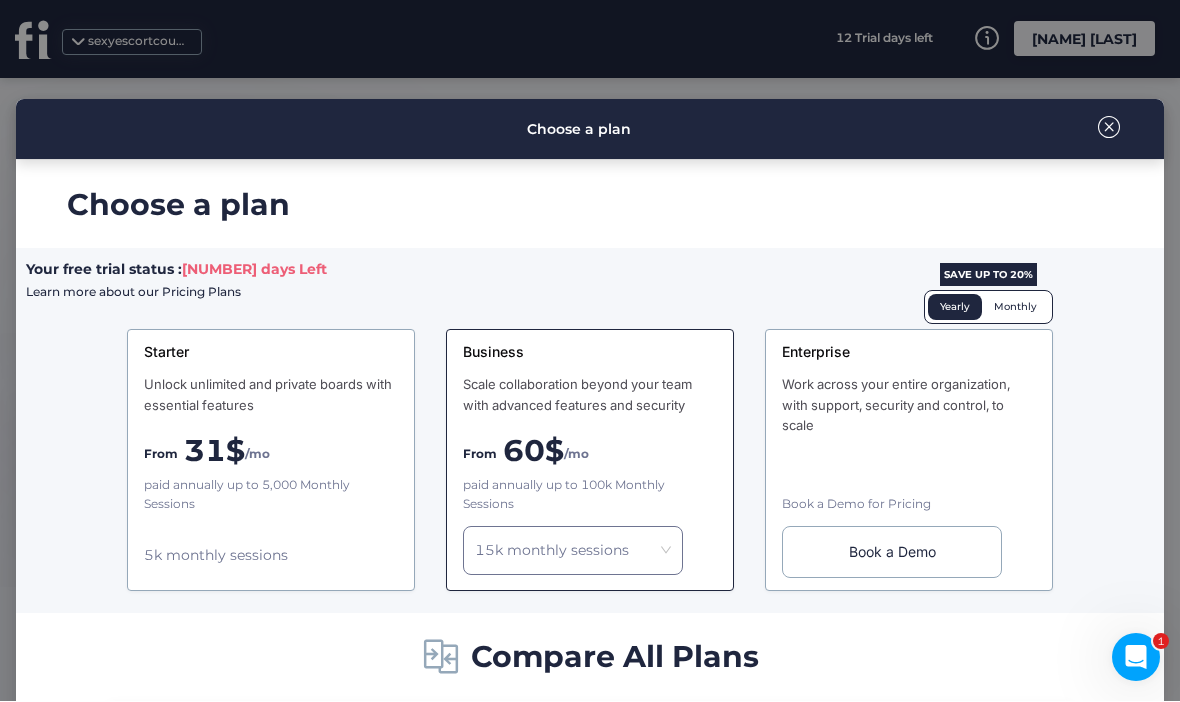 click on "From [PRICE]$ /mo" at bounding box center [590, 446] 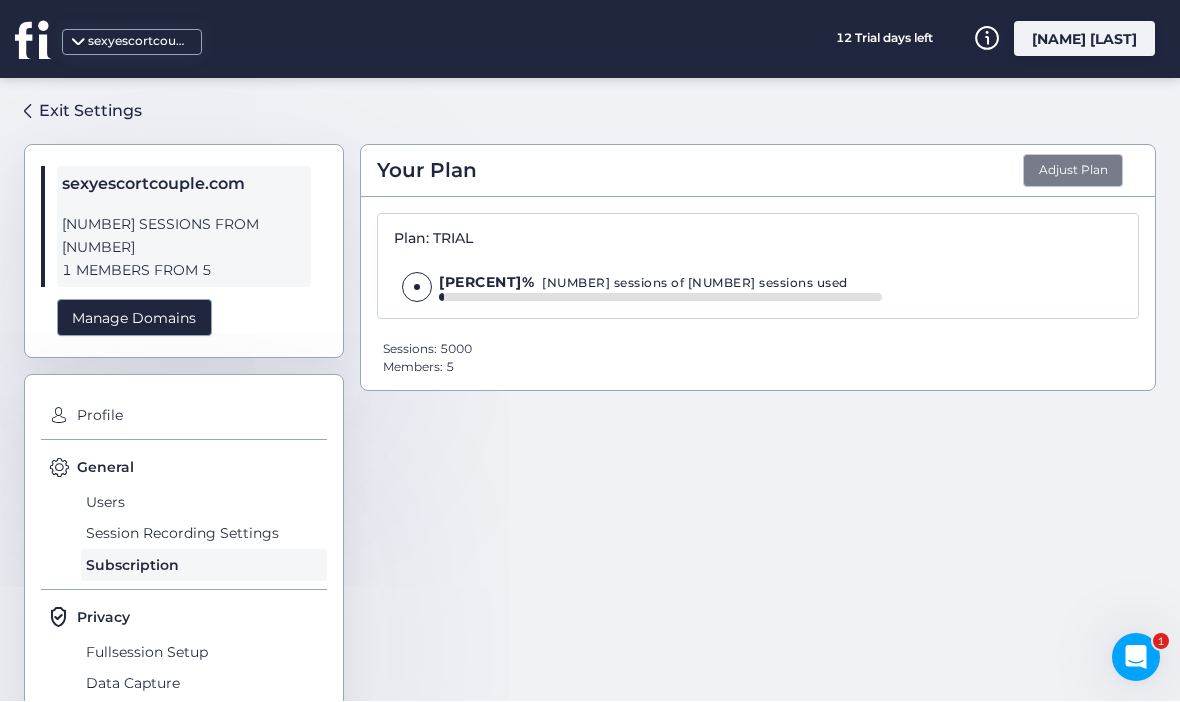click on "Adjust Plan" 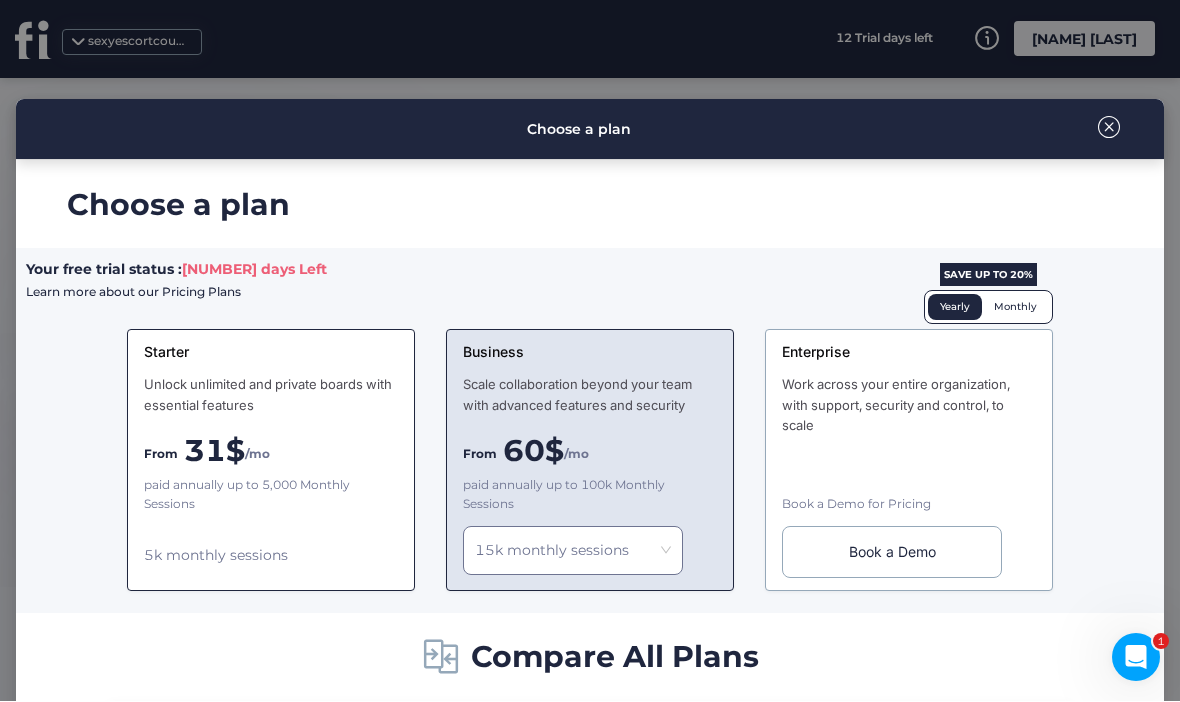 click on "Business" at bounding box center [590, 353] 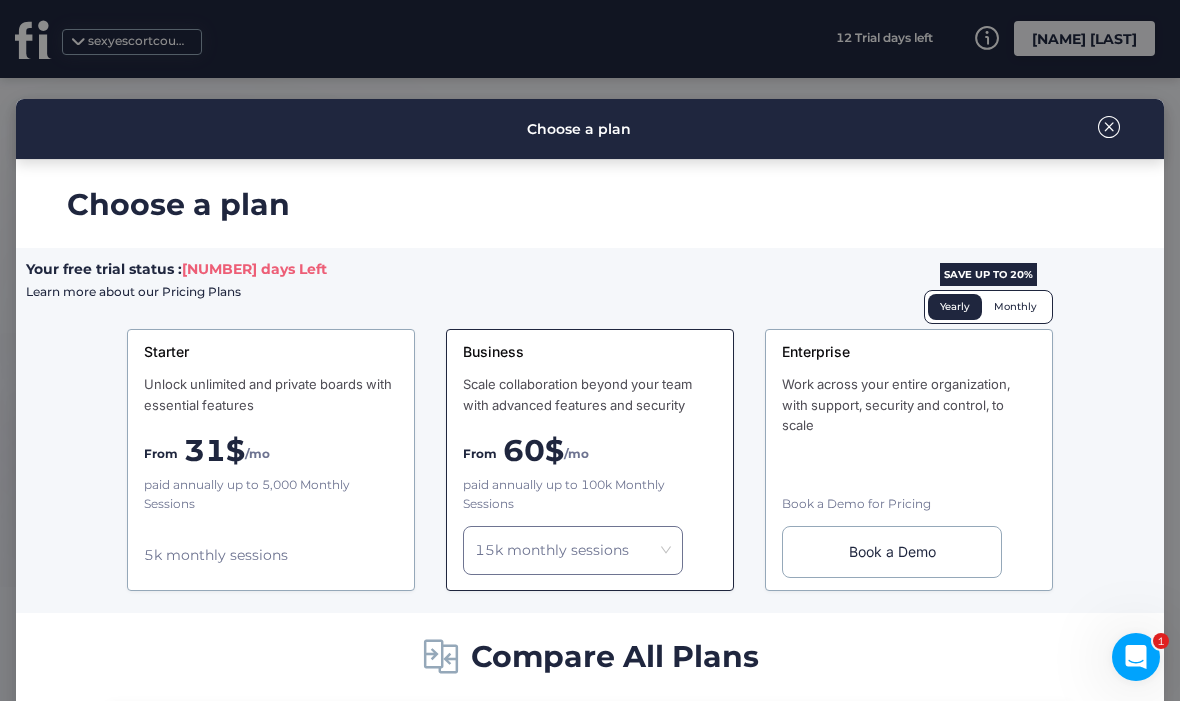 click on "Choose a plan" at bounding box center (590, 130) 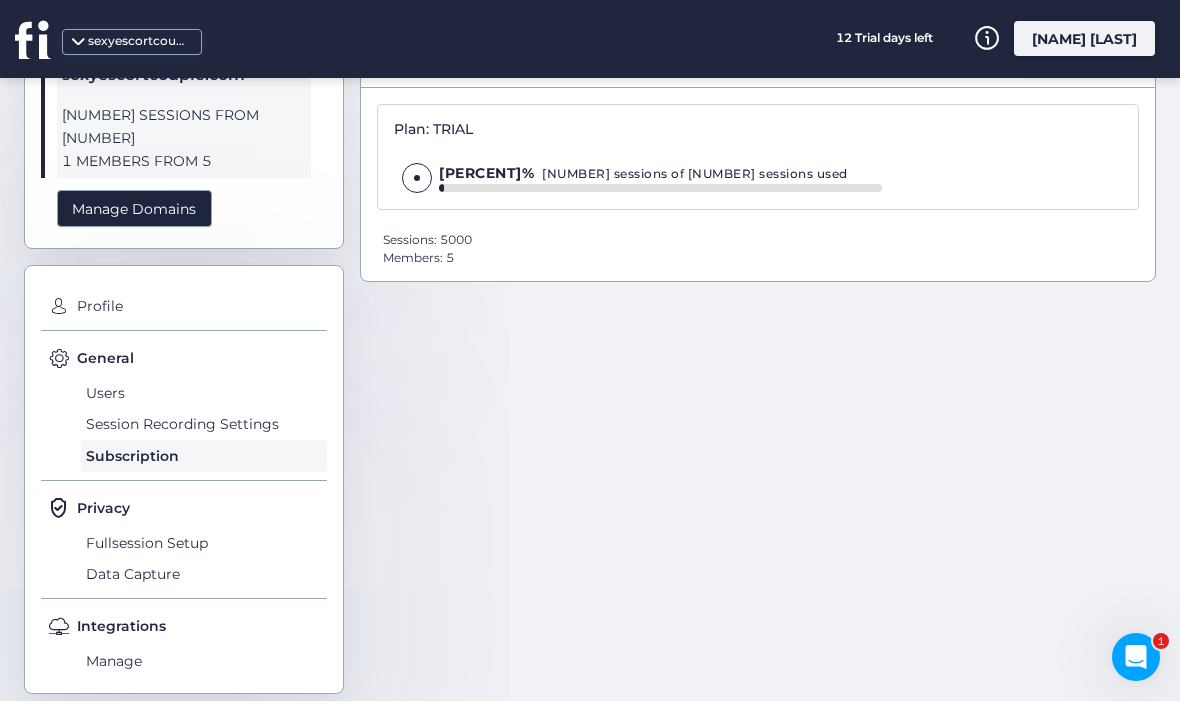 scroll, scrollTop: 109, scrollLeft: 0, axis: vertical 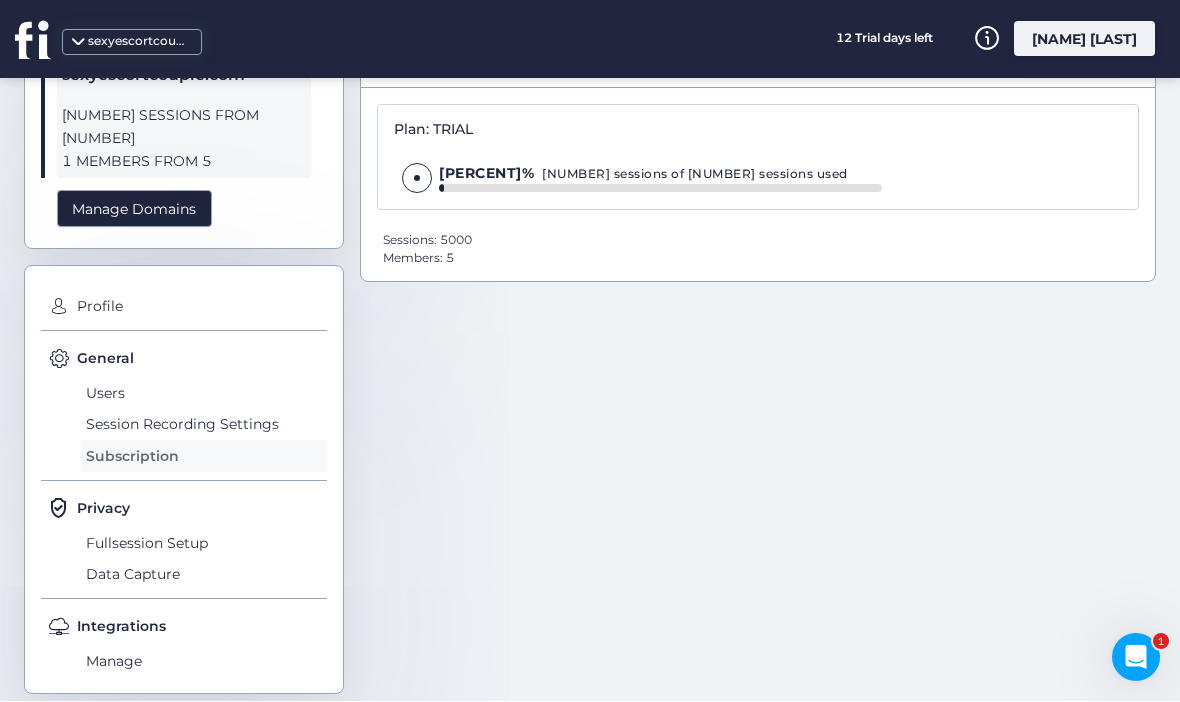 click on "Subscription" 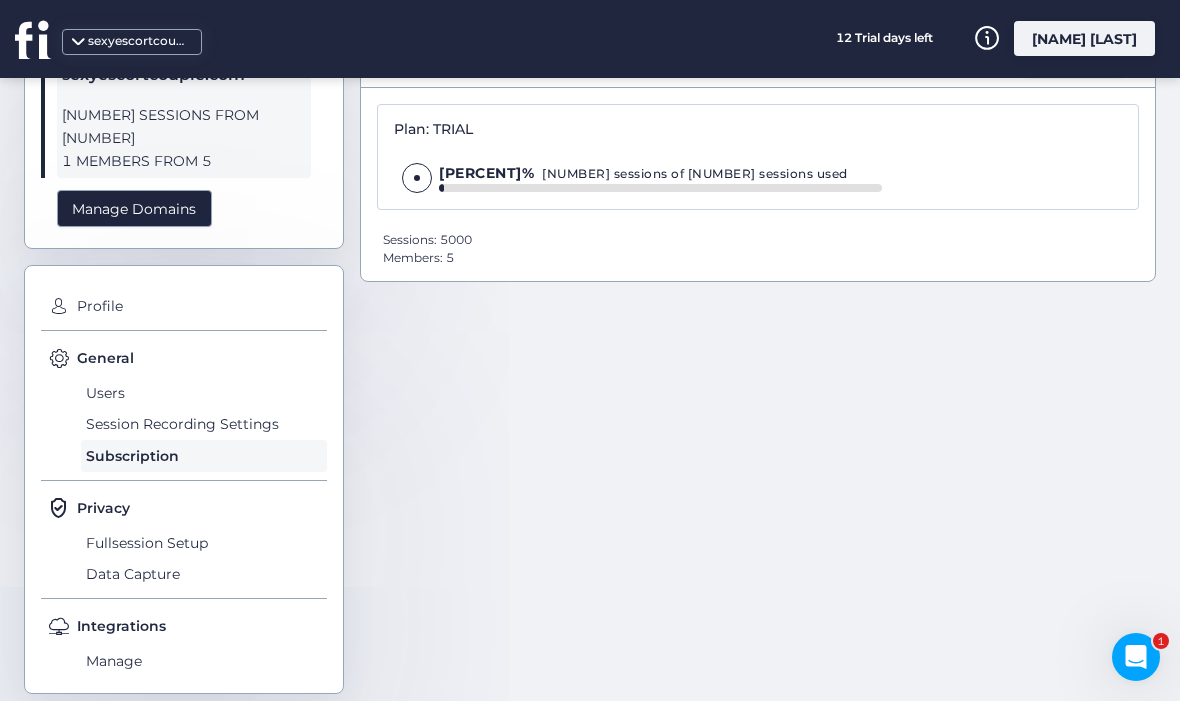 click on "Plan: TRIAL 1.08%  [NUMBER] sessions of [NUMBER] sessions used" 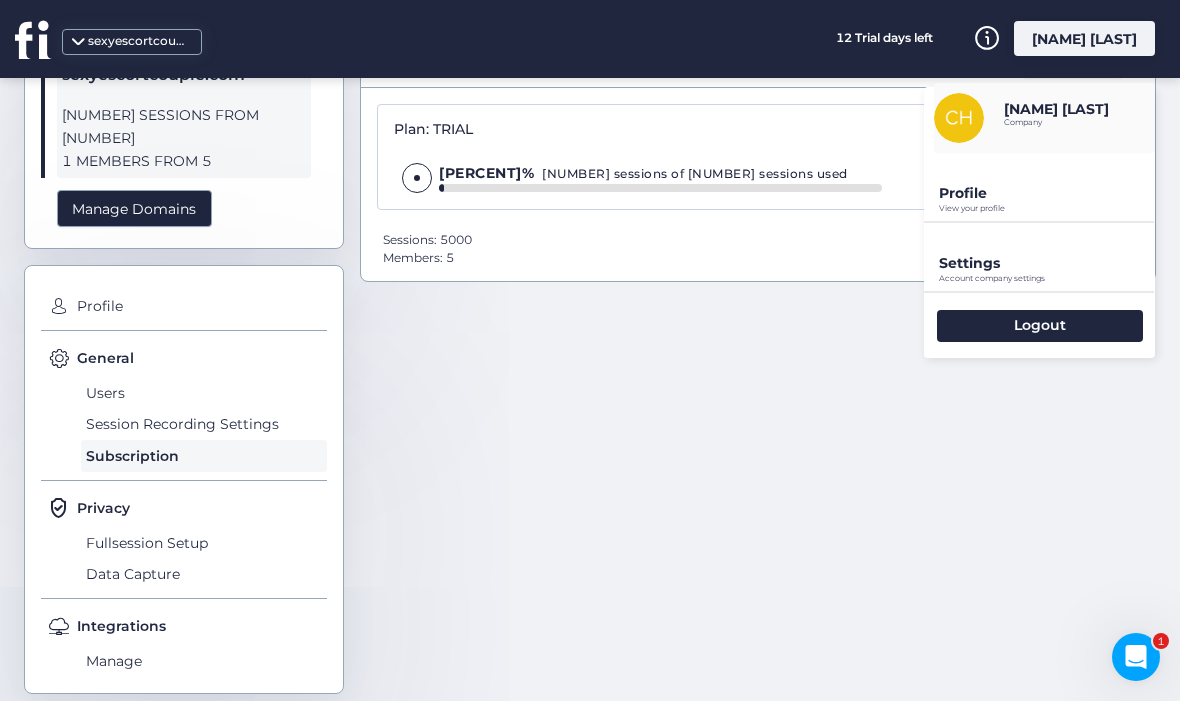 click on "Plan: TRIAL 1.08%  [NUMBER] sessions of [NUMBER] sessions used" 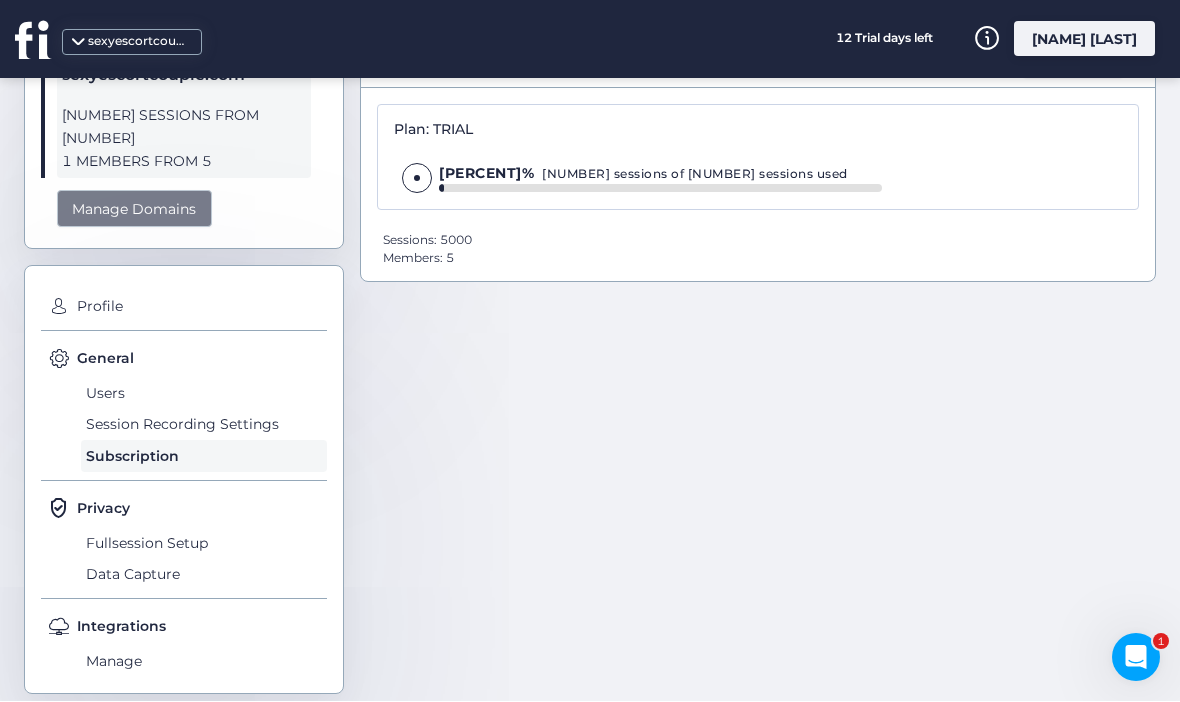 click on "Manage Domains" 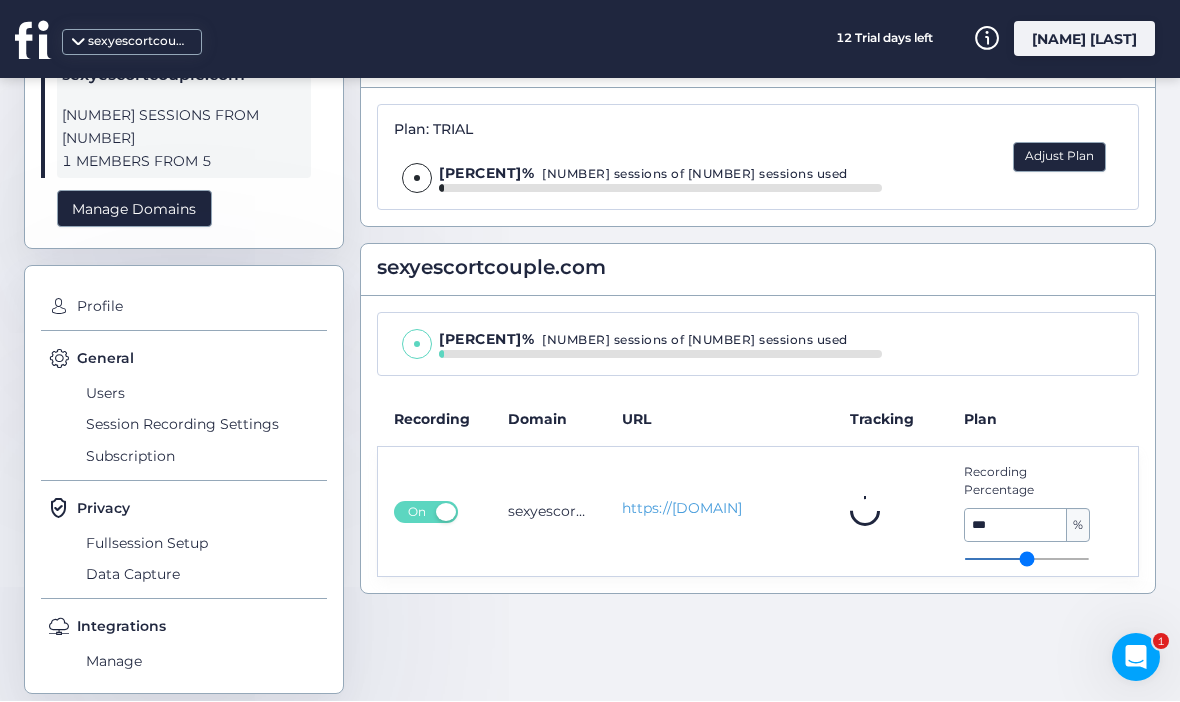click on "Adjust Plan" 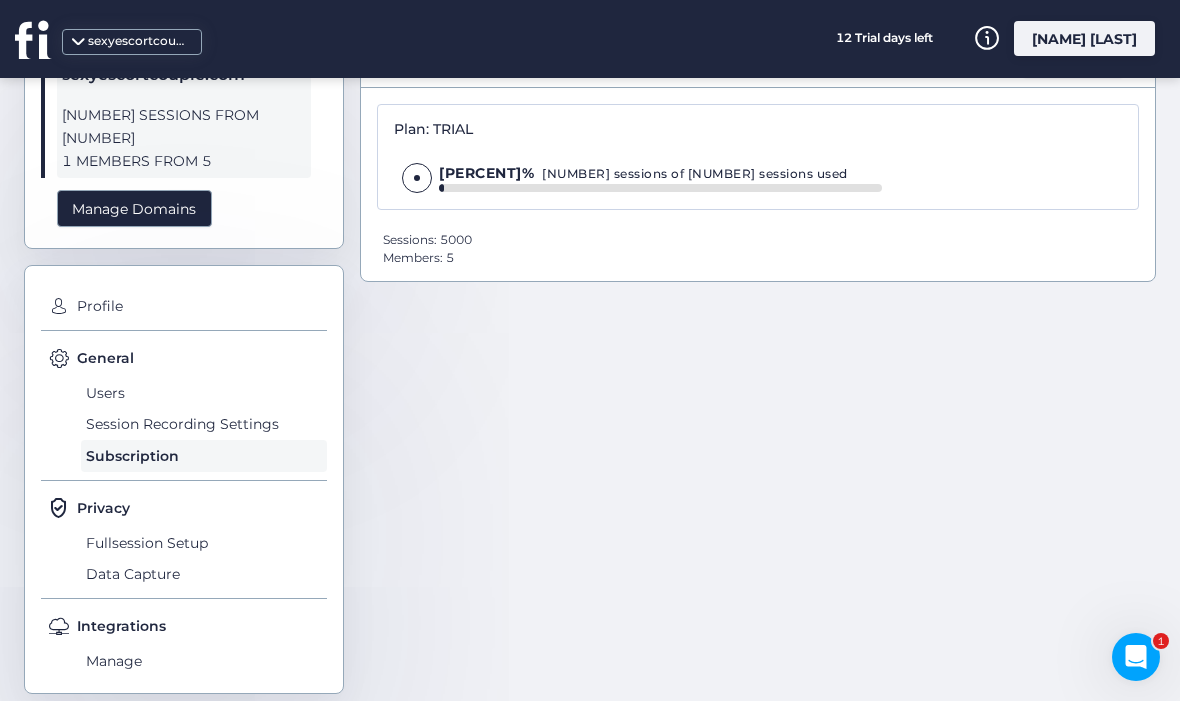 click on "Sessions: [NUMBER]   Members: [NUMBER]" 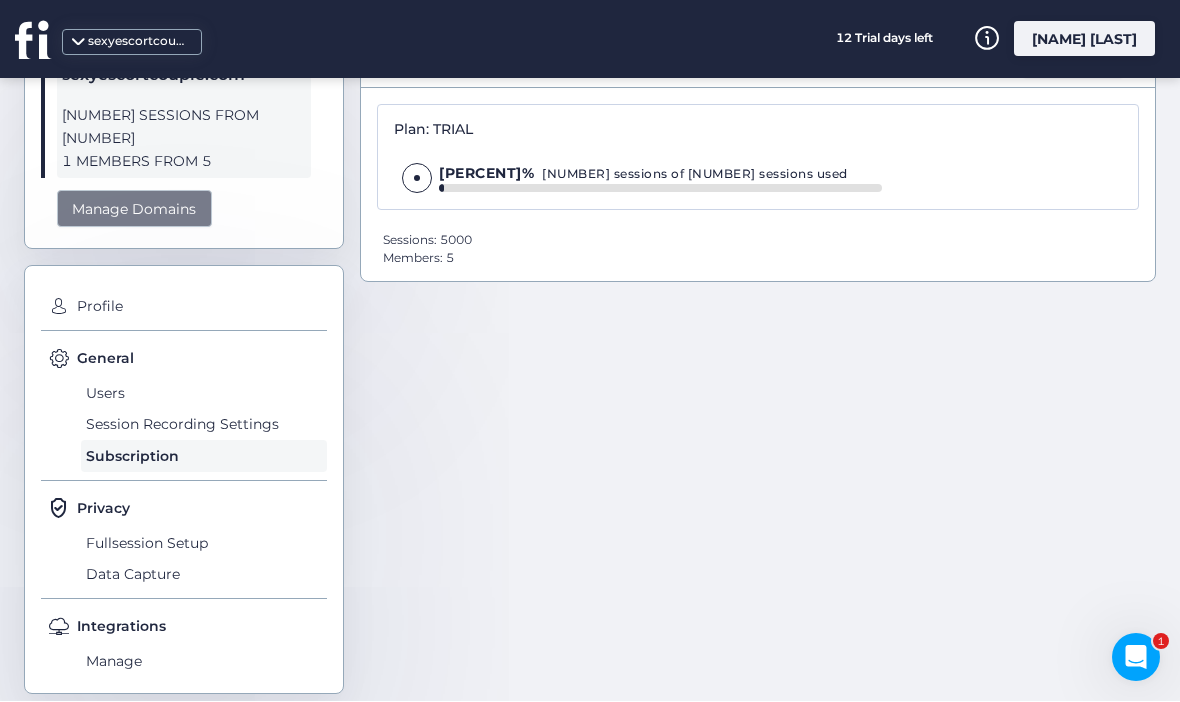click on "Manage Domains" 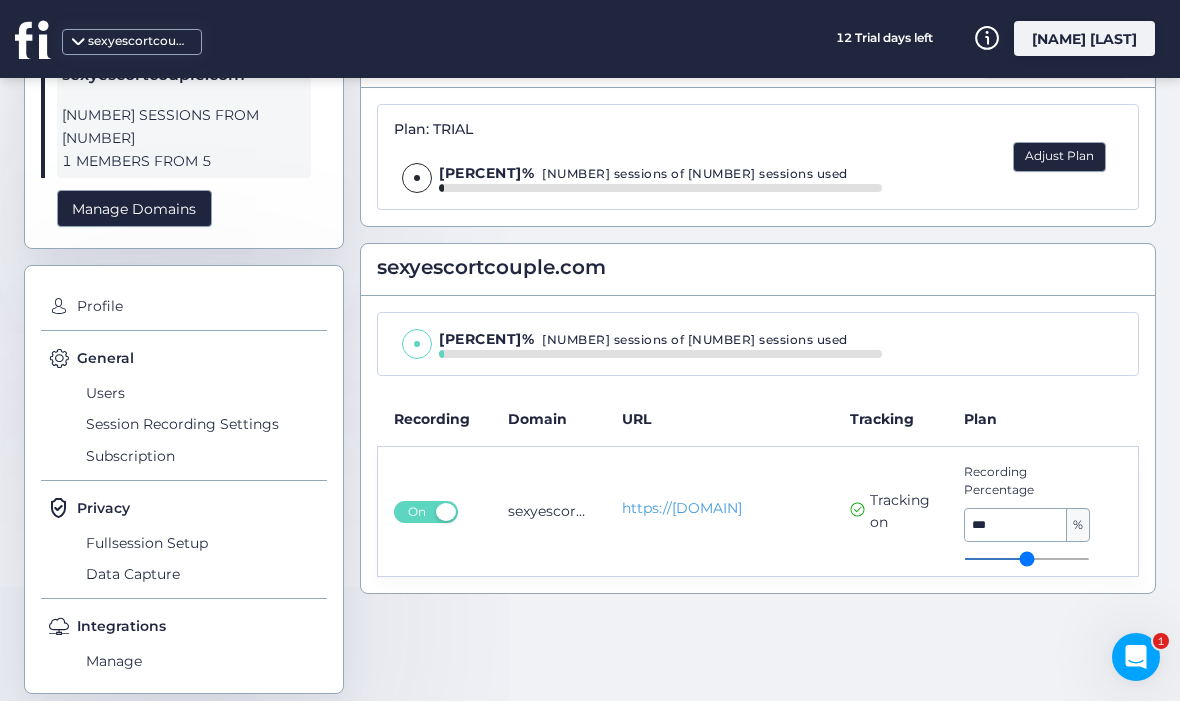 click on "Adjust Plan" 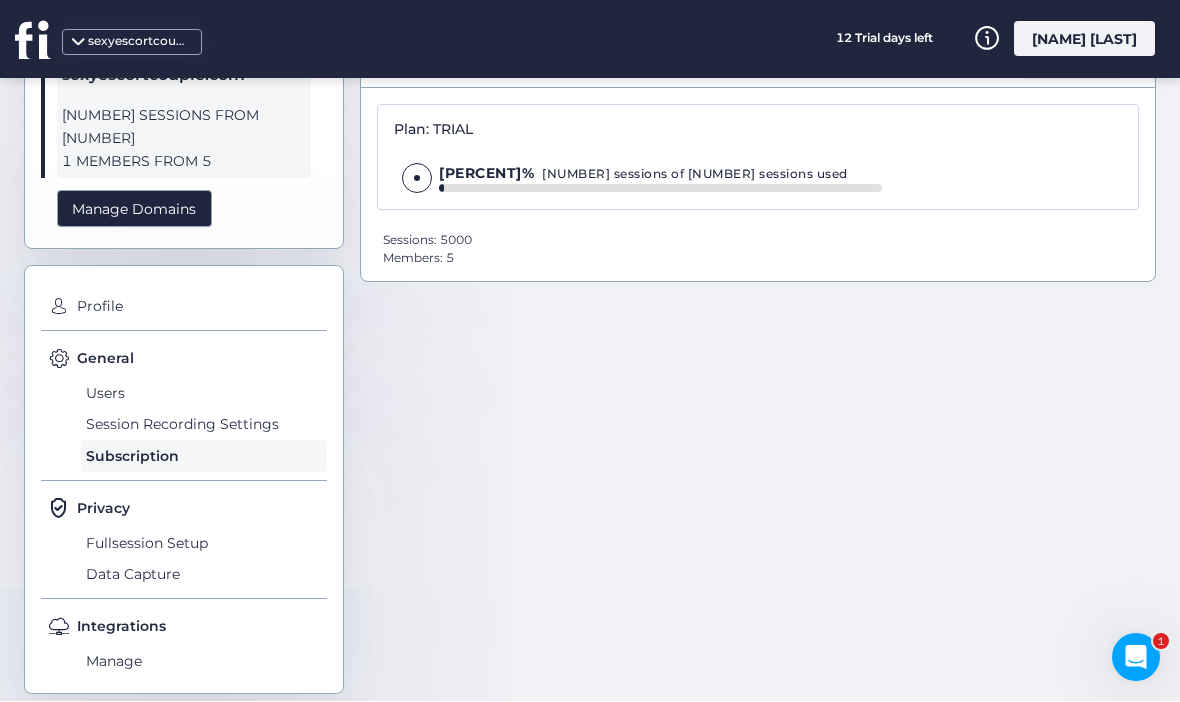 click on "Plan: TRIAL 1.08%  [NUMBER] sessions of [NUMBER] sessions used" 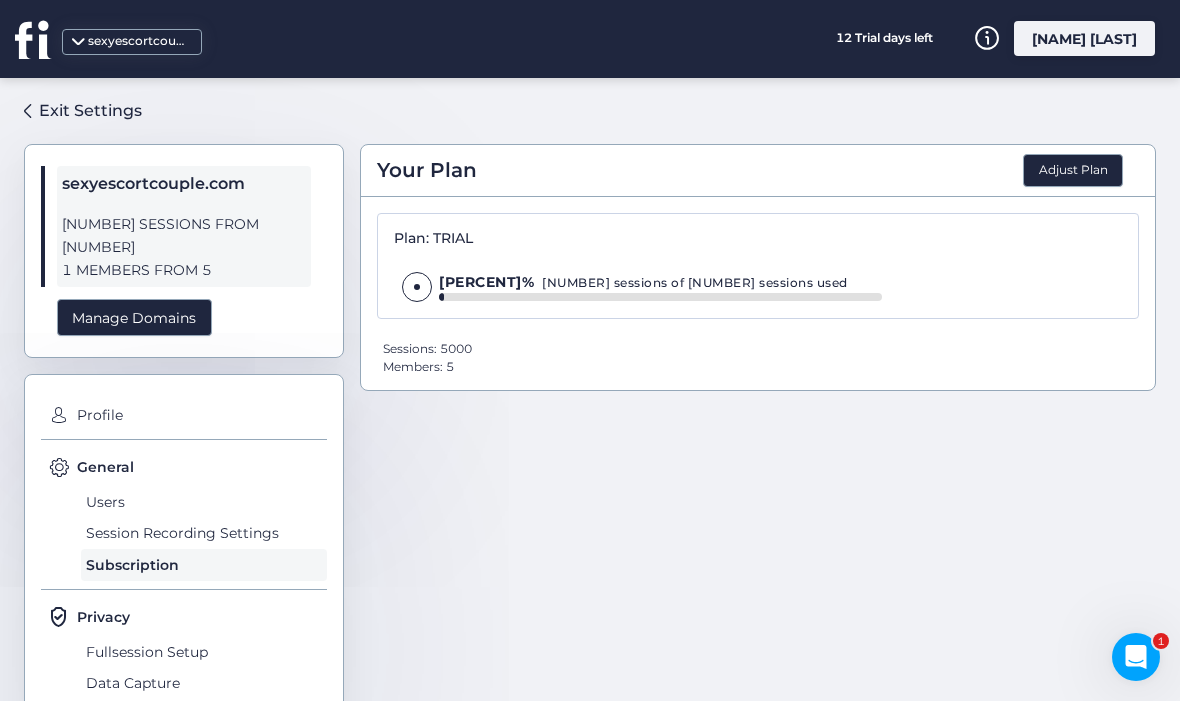 scroll, scrollTop: 0, scrollLeft: 0, axis: both 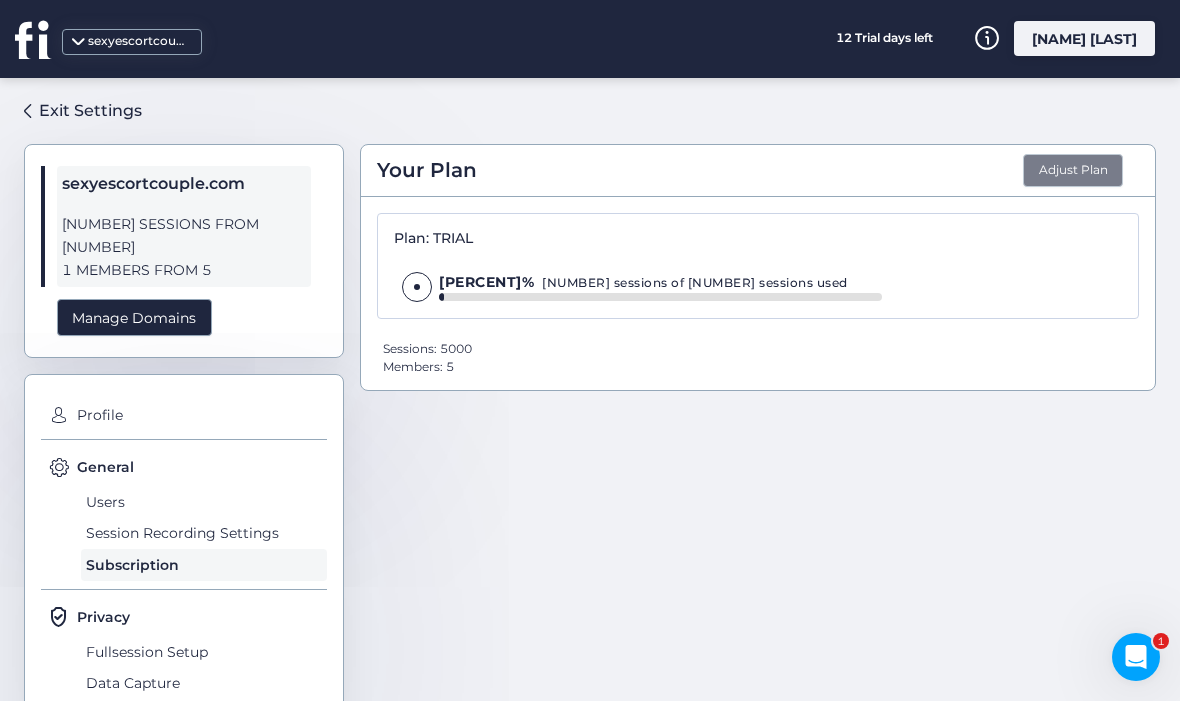click on "Adjust Plan" 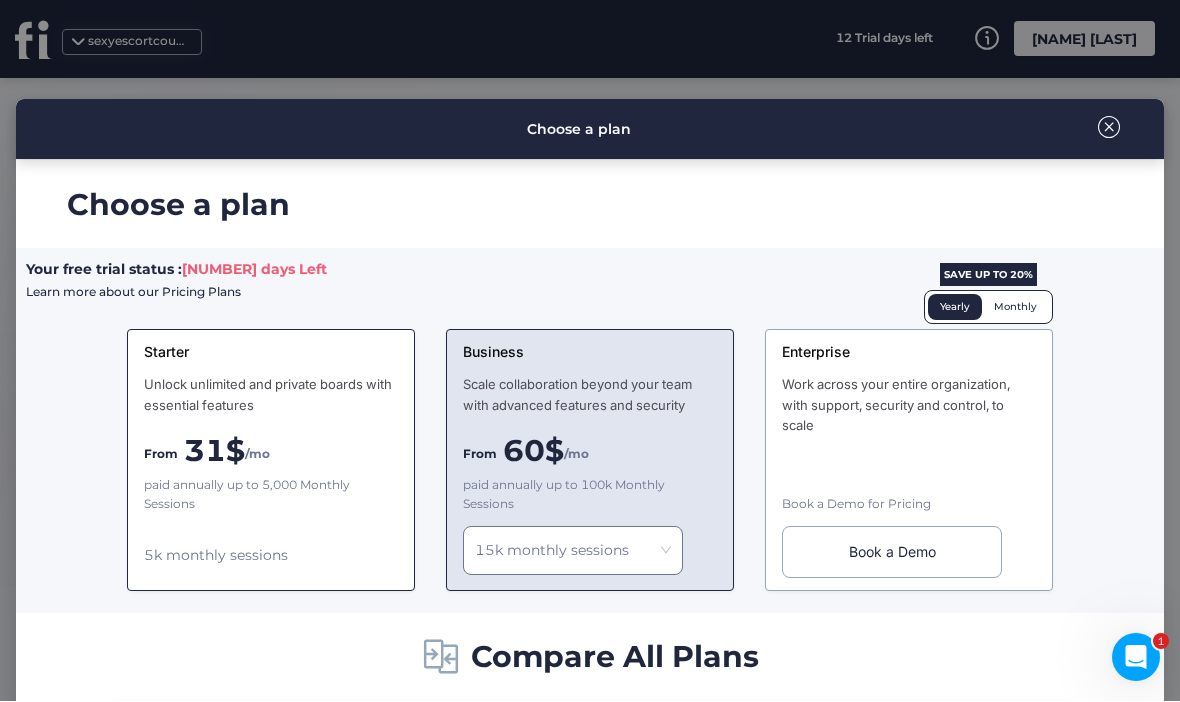 click on "Scale collaboration beyond your team with advanced features and security" at bounding box center (590, 395) 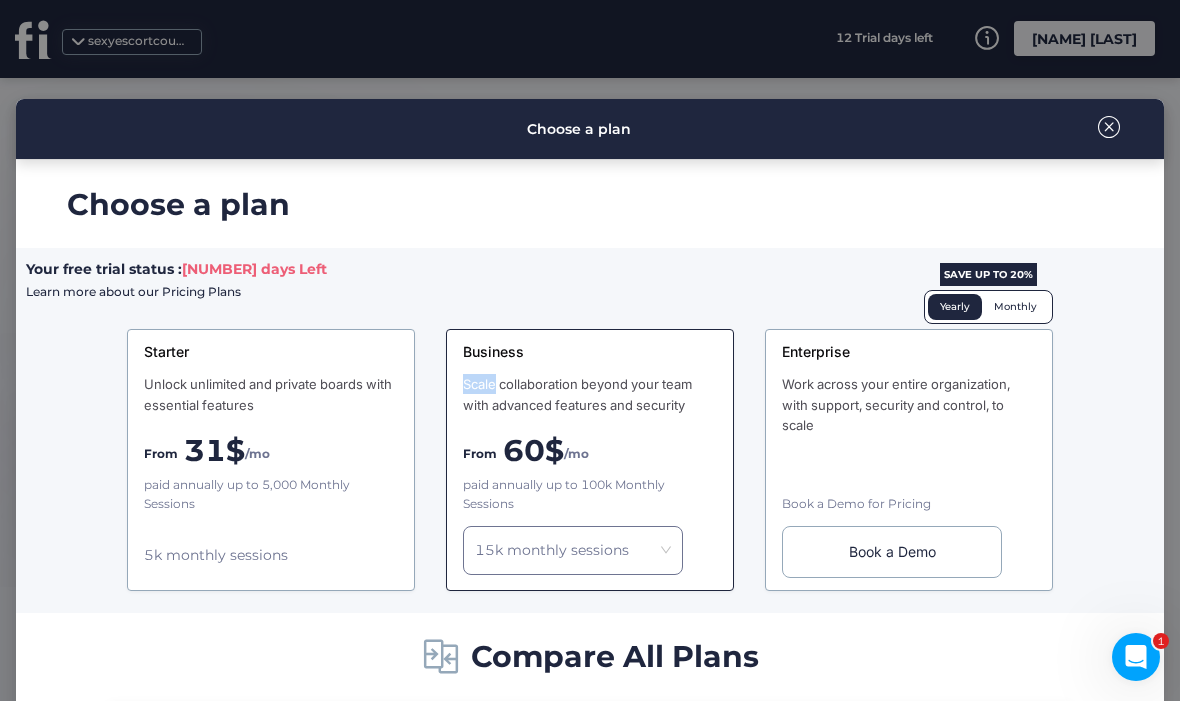 click on "From [PRICE]$ /mo paid annually up to [NUMBER] Monthly Sessions  [NUMBER] monthly sessions" at bounding box center (590, 461) 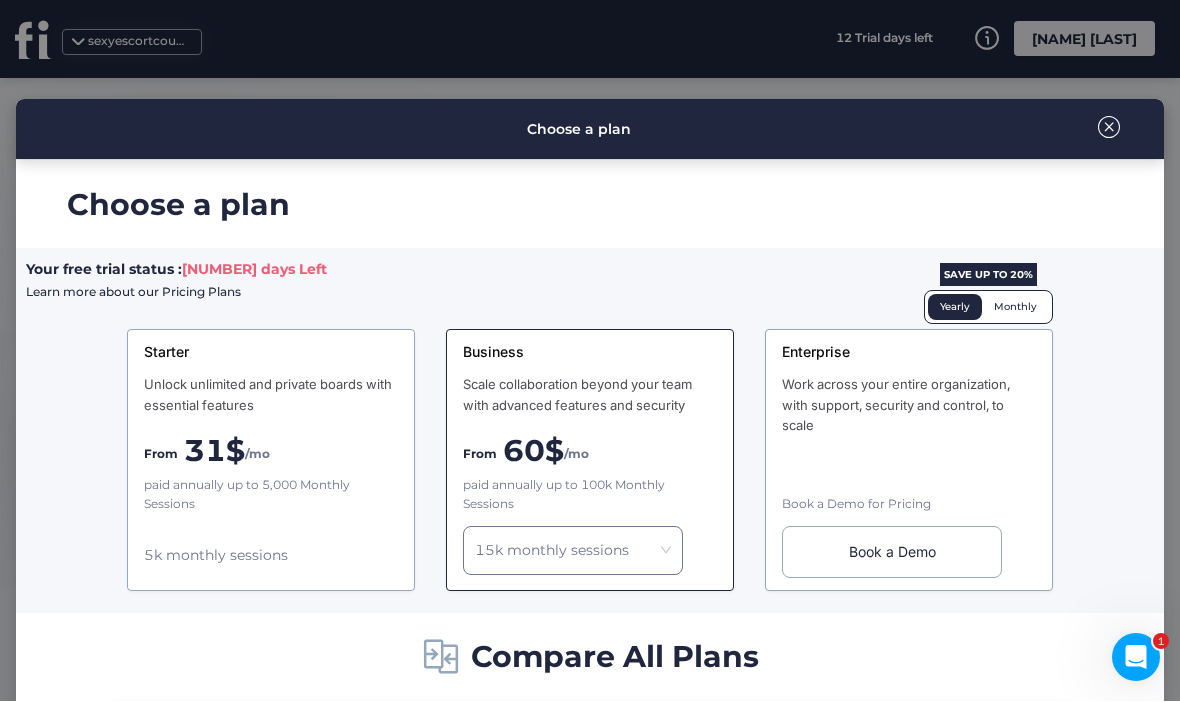 click on "From [PRICE]$ /mo" at bounding box center (590, 446) 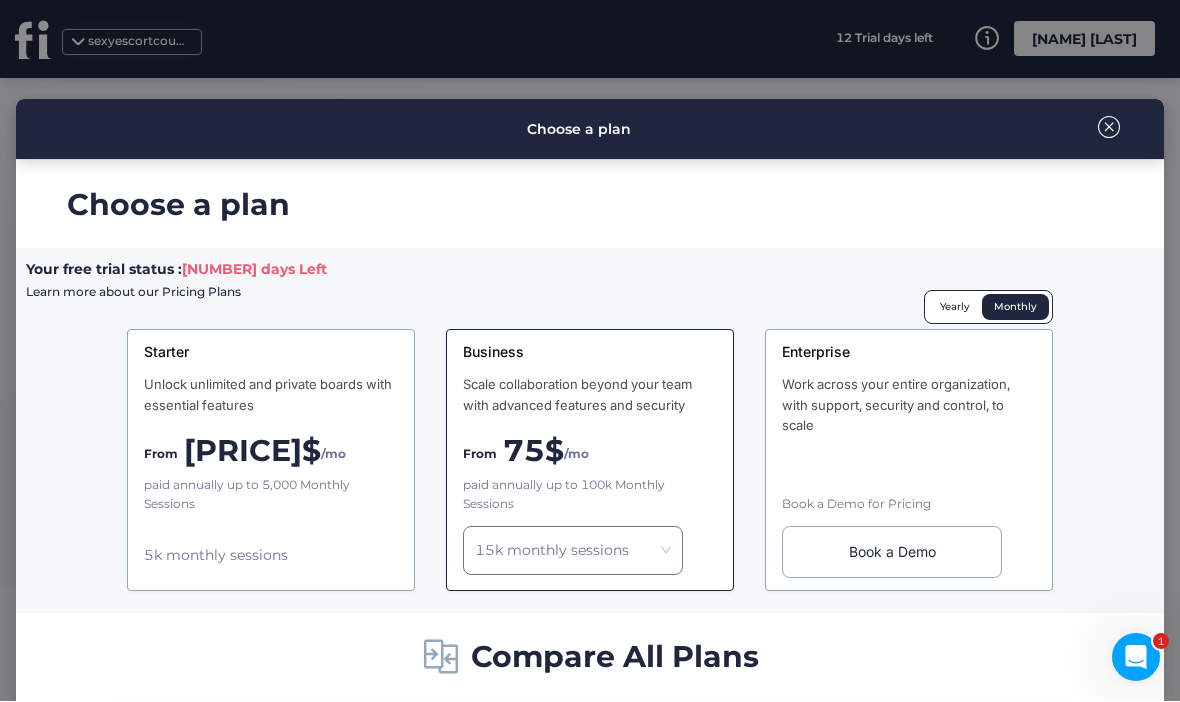 click on "From [PRICE]$ /mo" at bounding box center [590, 446] 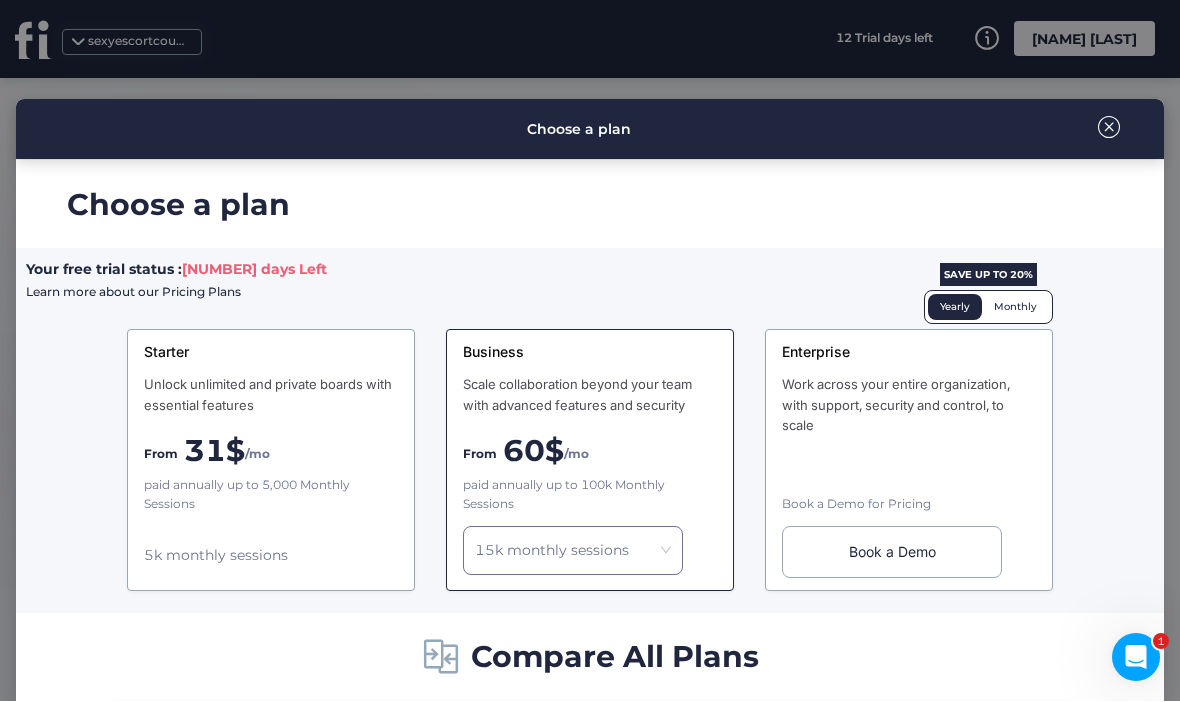 click on "From [PRICE]$ /mo" at bounding box center [590, 446] 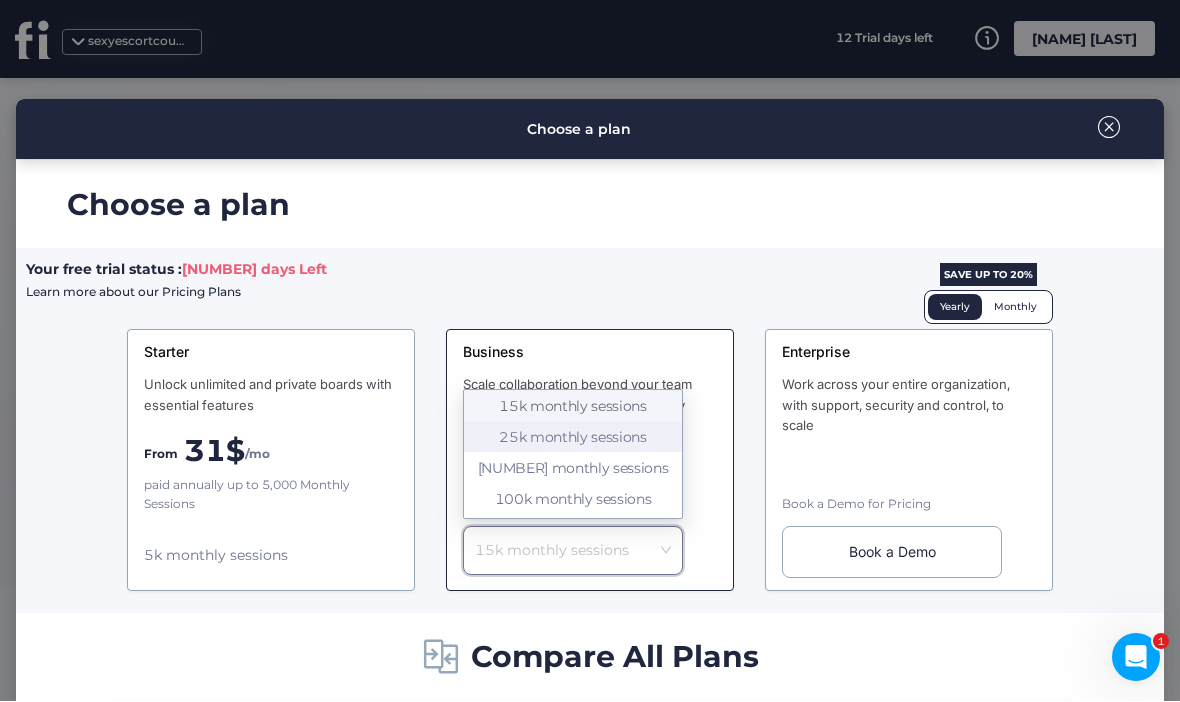 click on "25k monthly sessions" at bounding box center [573, 438] 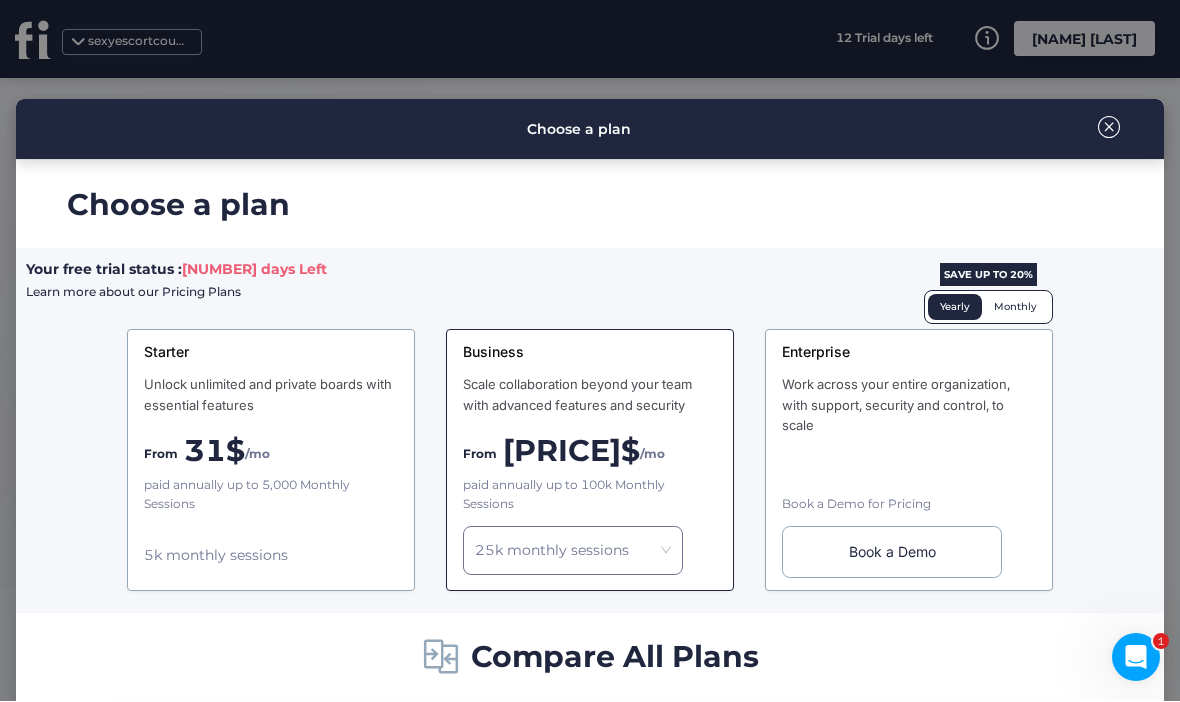click on "25k monthly sessions" 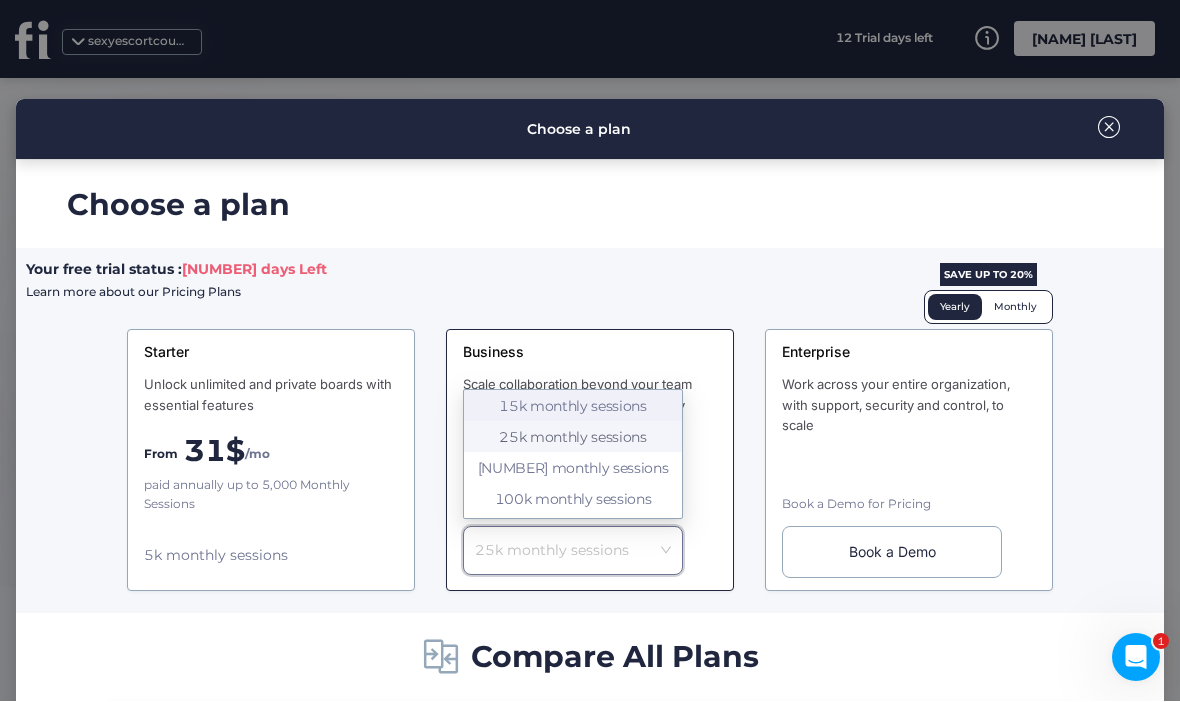 click on "15k monthly sessions" at bounding box center [573, 407] 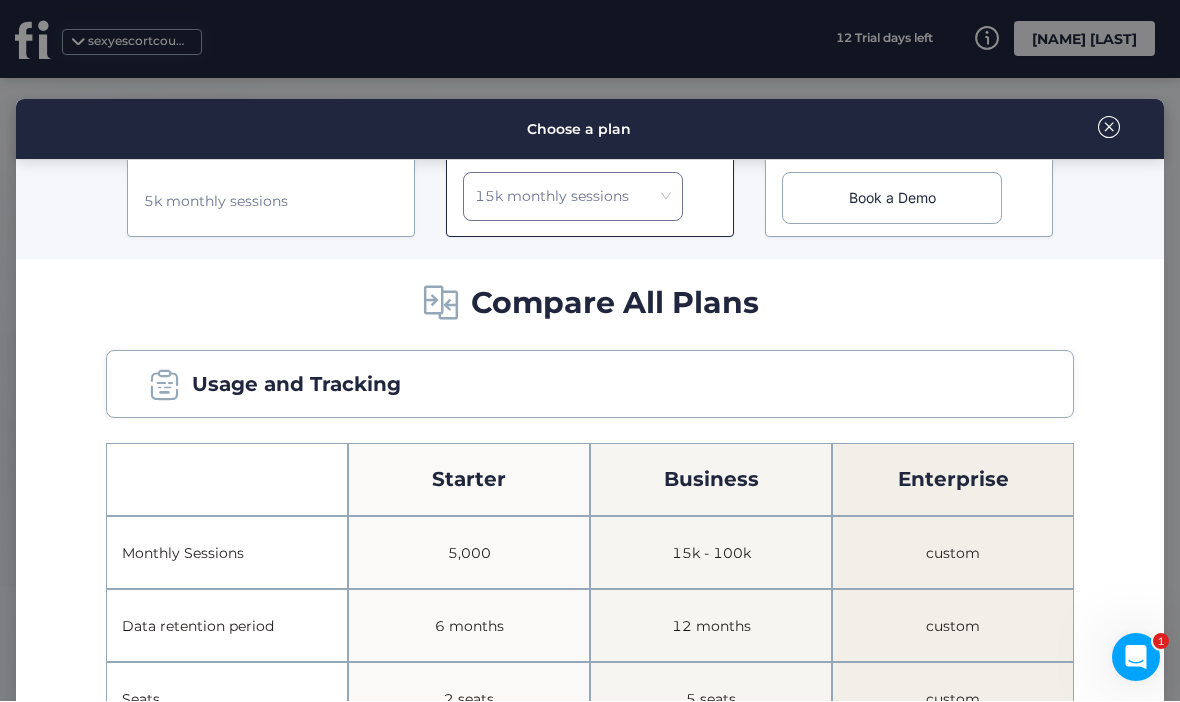 scroll, scrollTop: 353, scrollLeft: 0, axis: vertical 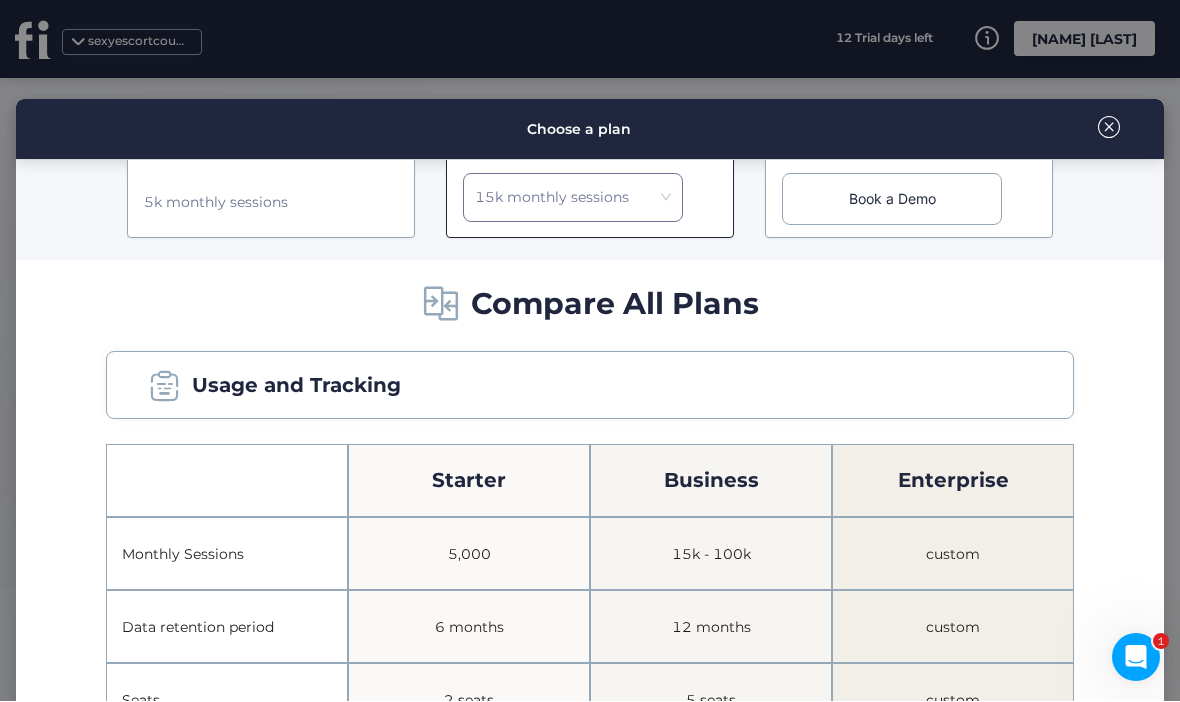 click on "Usage and Tracking" at bounding box center (590, 386) 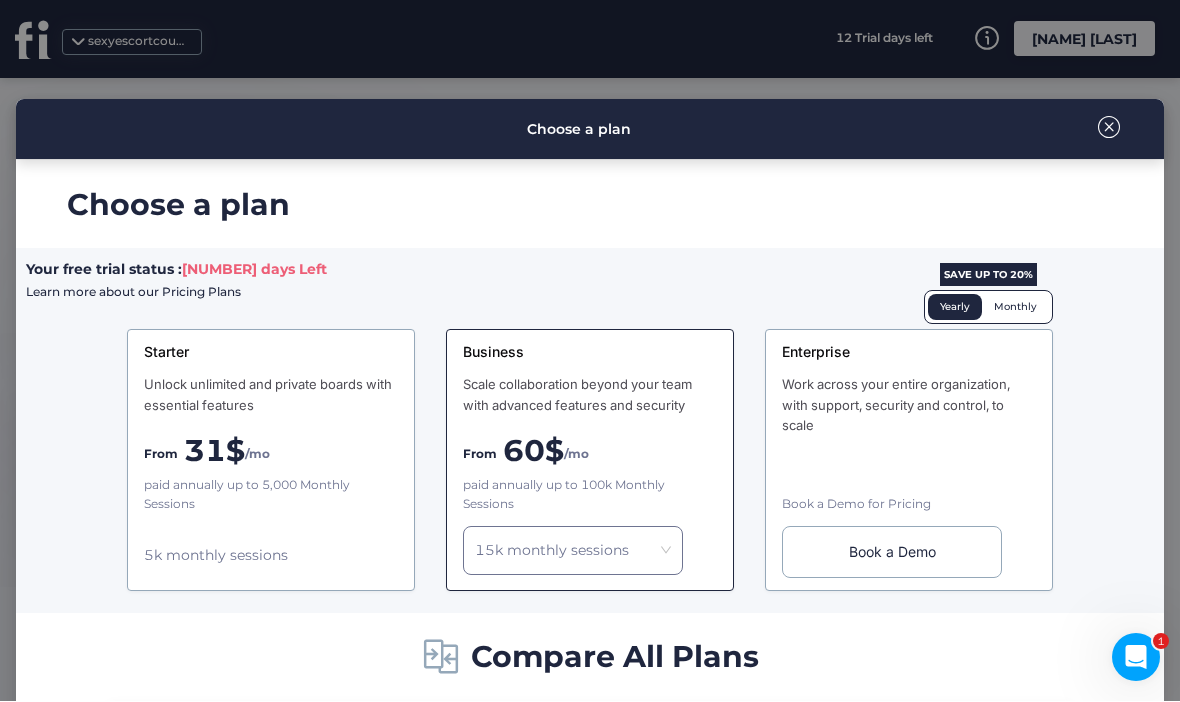 scroll, scrollTop: 0, scrollLeft: 0, axis: both 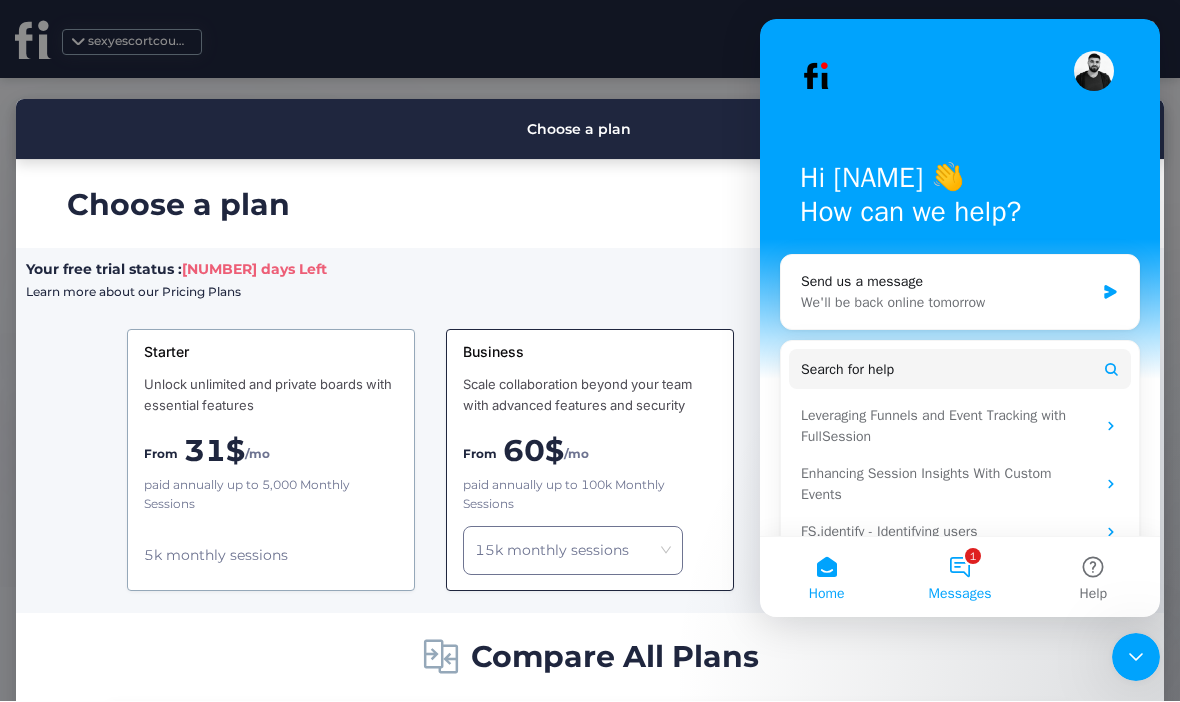 click on "1 Messages" at bounding box center (959, 577) 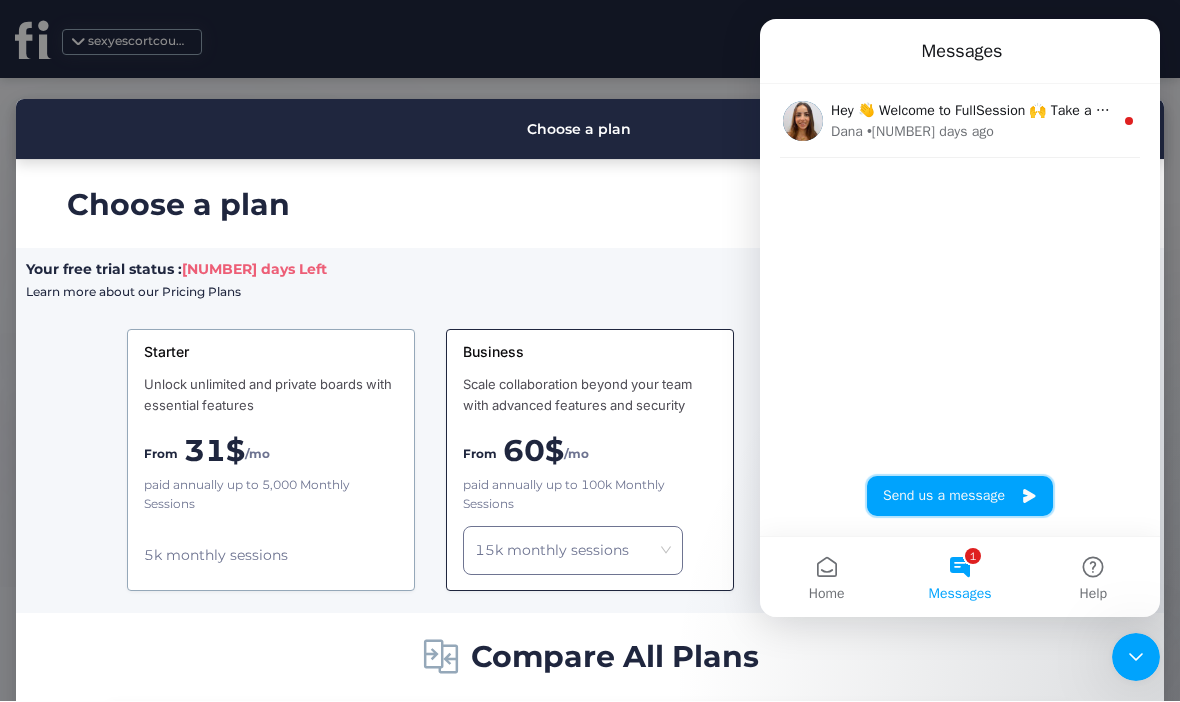click on "Send us a message" at bounding box center (960, 496) 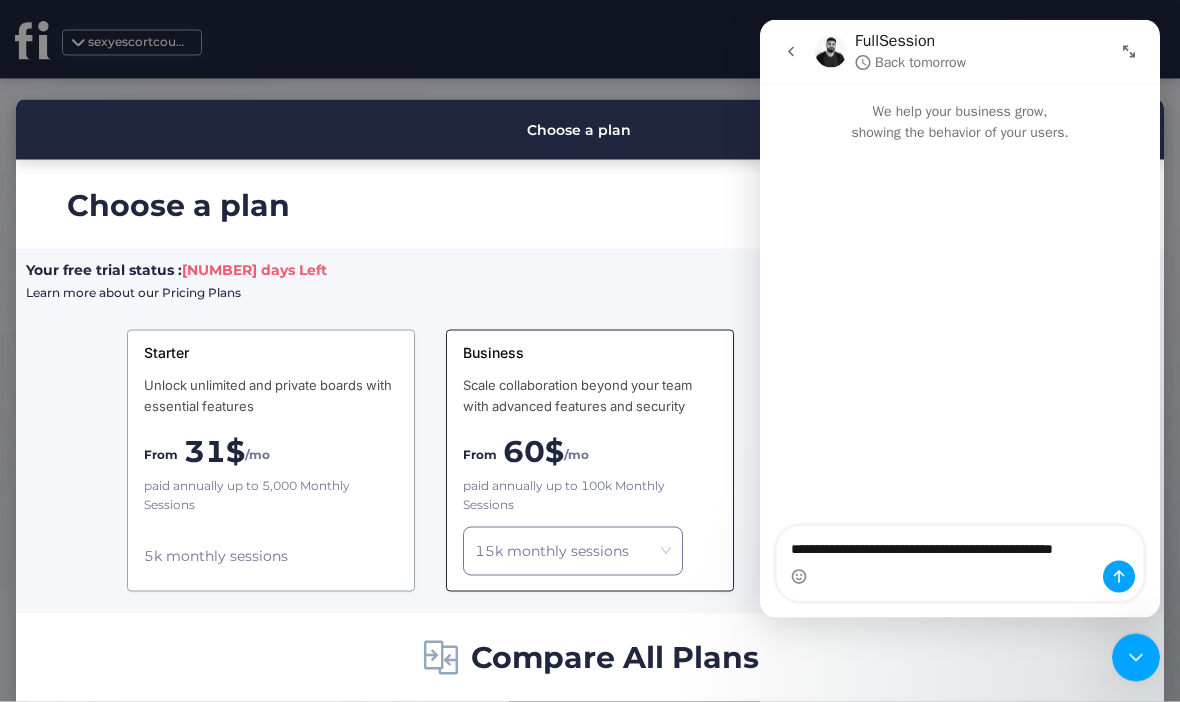 type on "**********" 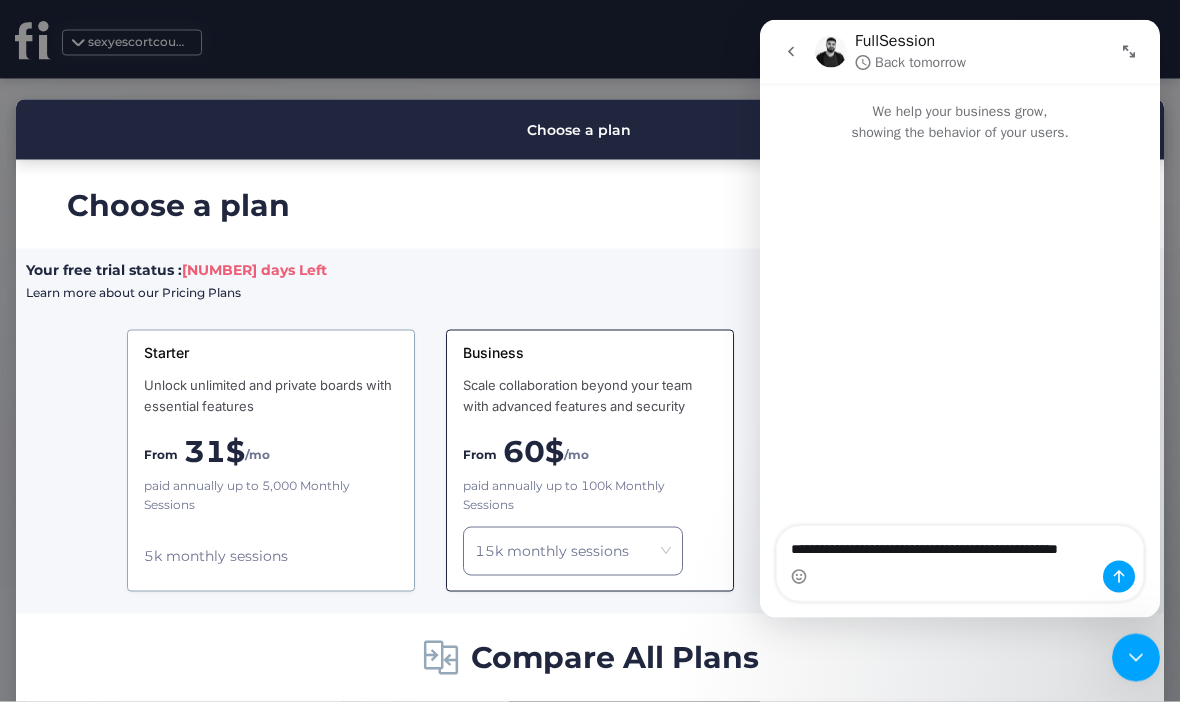 type 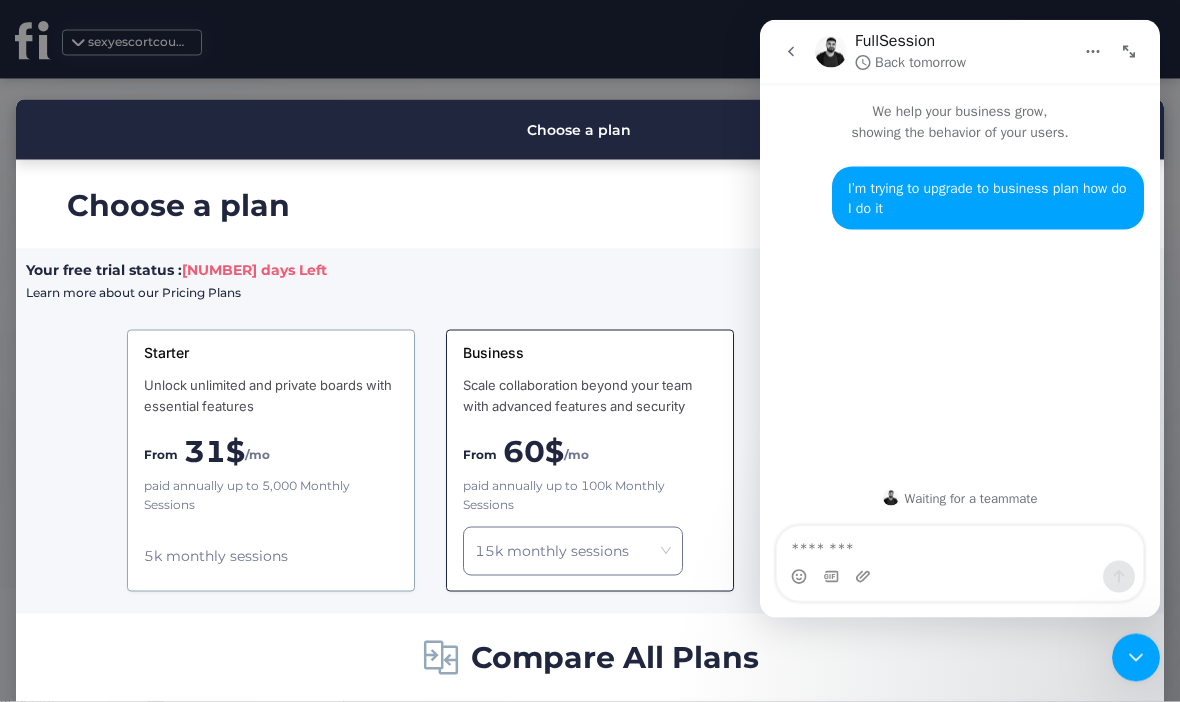 click on "From [PRICE]$ /mo paid annually up to [NUMBER] Monthly Sessions [NUMBER] monthly sessions Business Scale collaboration beyond your team with advanced features and security From [PRICE]$ /mo paid annually up to [NUMBER] Monthly Sessions  [NUMBER] monthly sessions  SAVE UP TO 20% Yearly  Monthly  Enterprise Work across your entire organization, with support, security and control, to scale Book a Demo for Pricing Book a Demo" at bounding box center [590, 426] 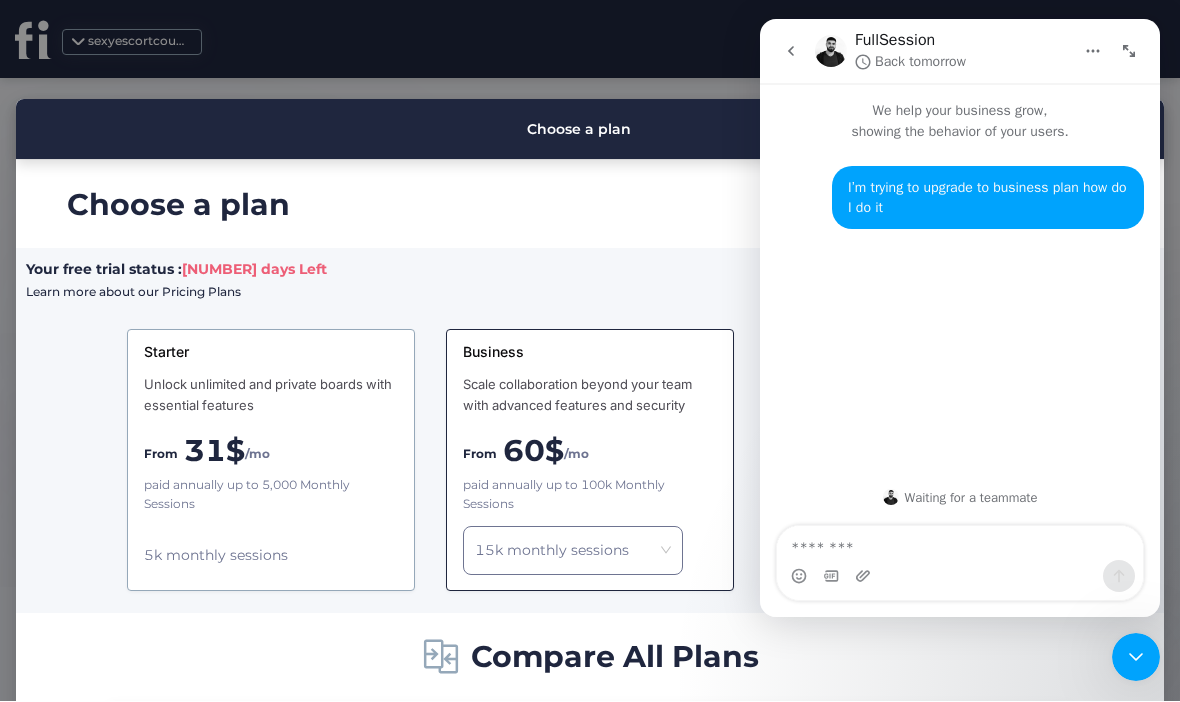 click on "From [PRICE]$ /mo" at bounding box center [590, 446] 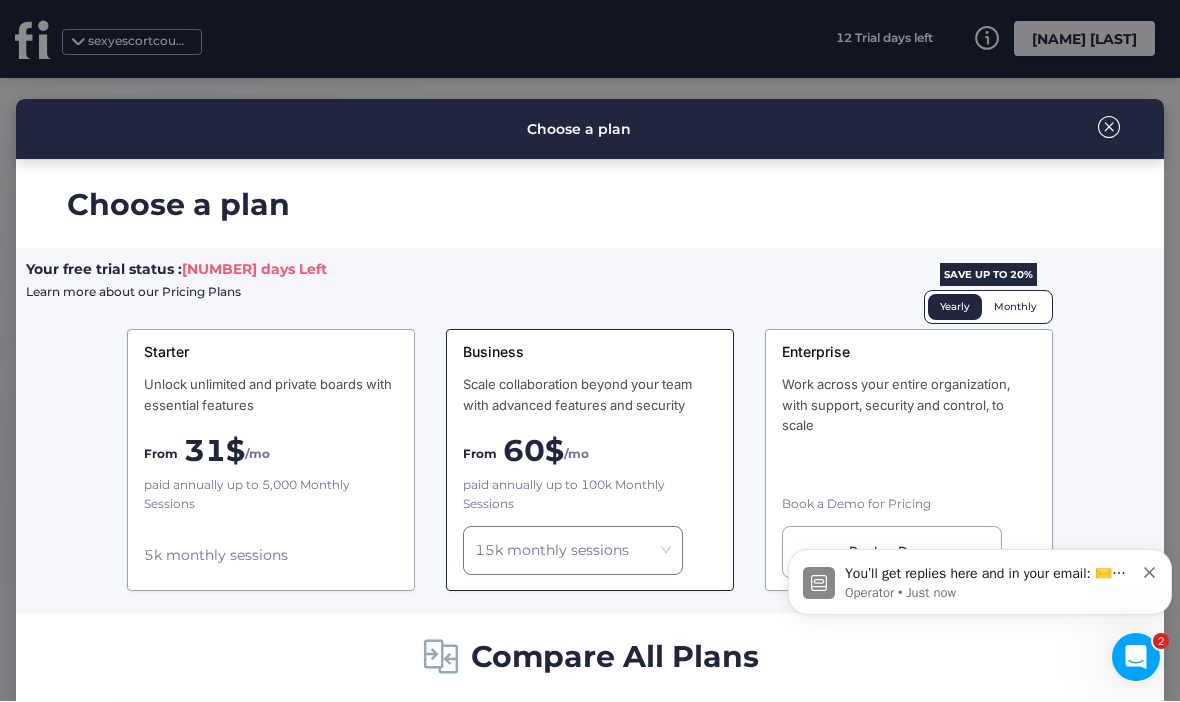 scroll, scrollTop: 0, scrollLeft: 0, axis: both 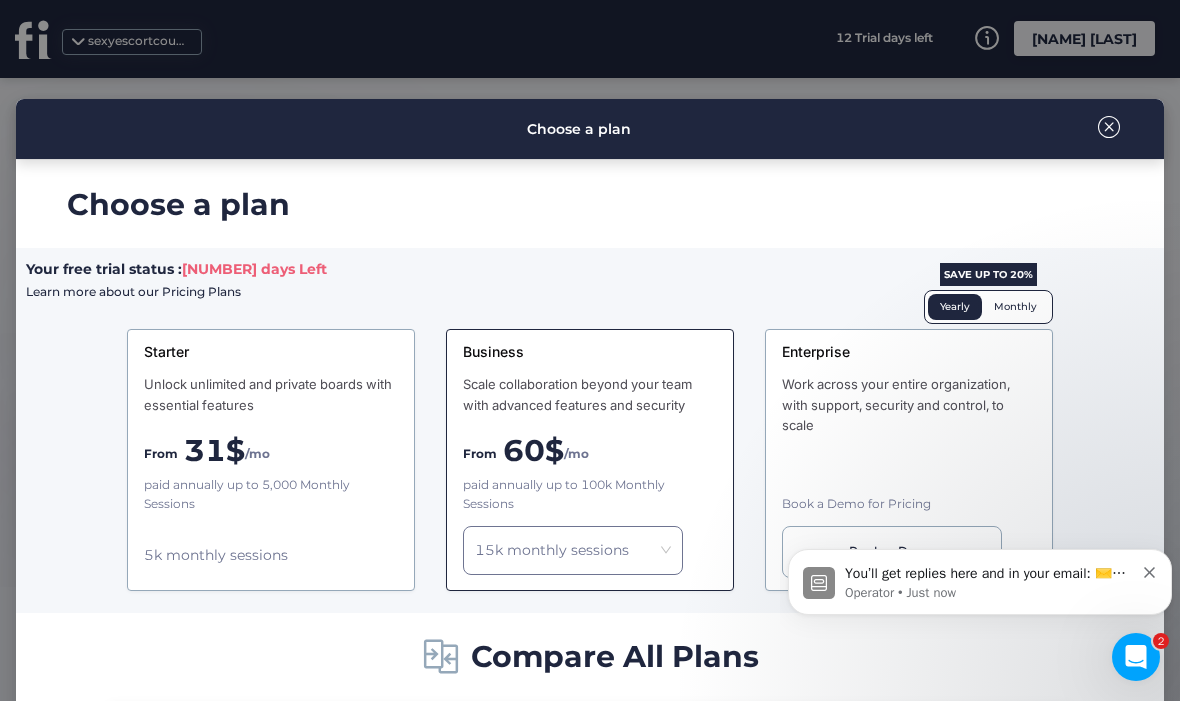 click on "Choose a plan" at bounding box center (590, 130) 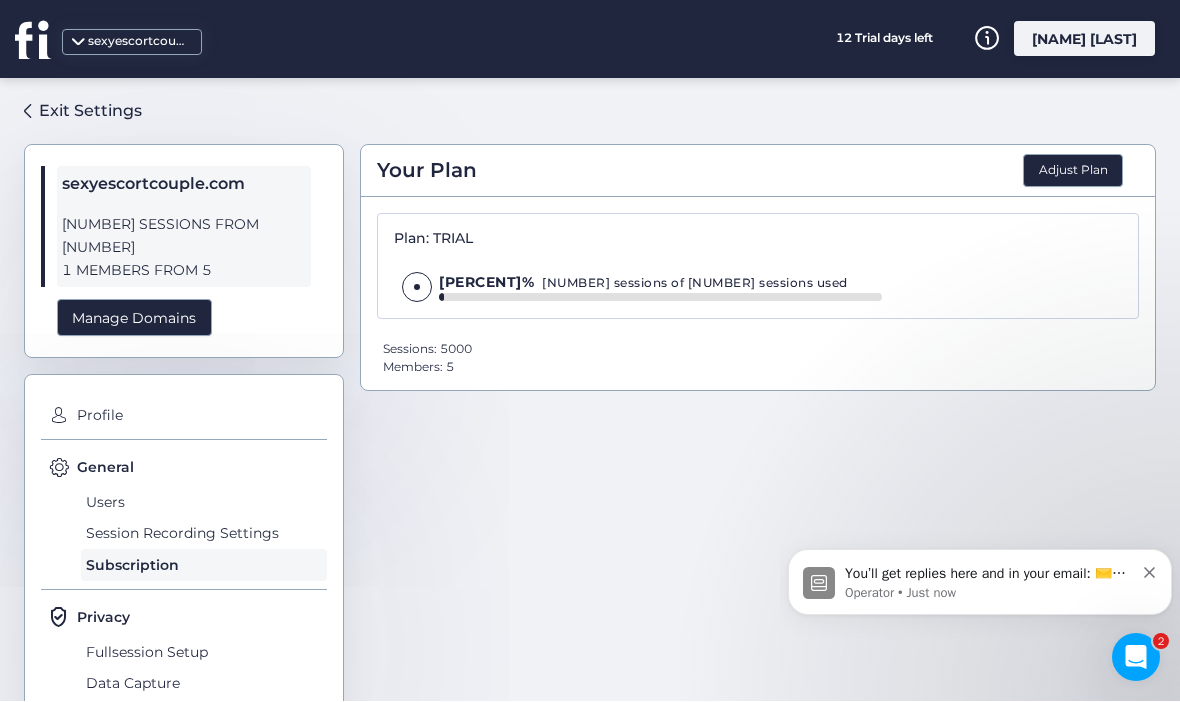 click on "sexyescortcouple.com" at bounding box center [138, 42] 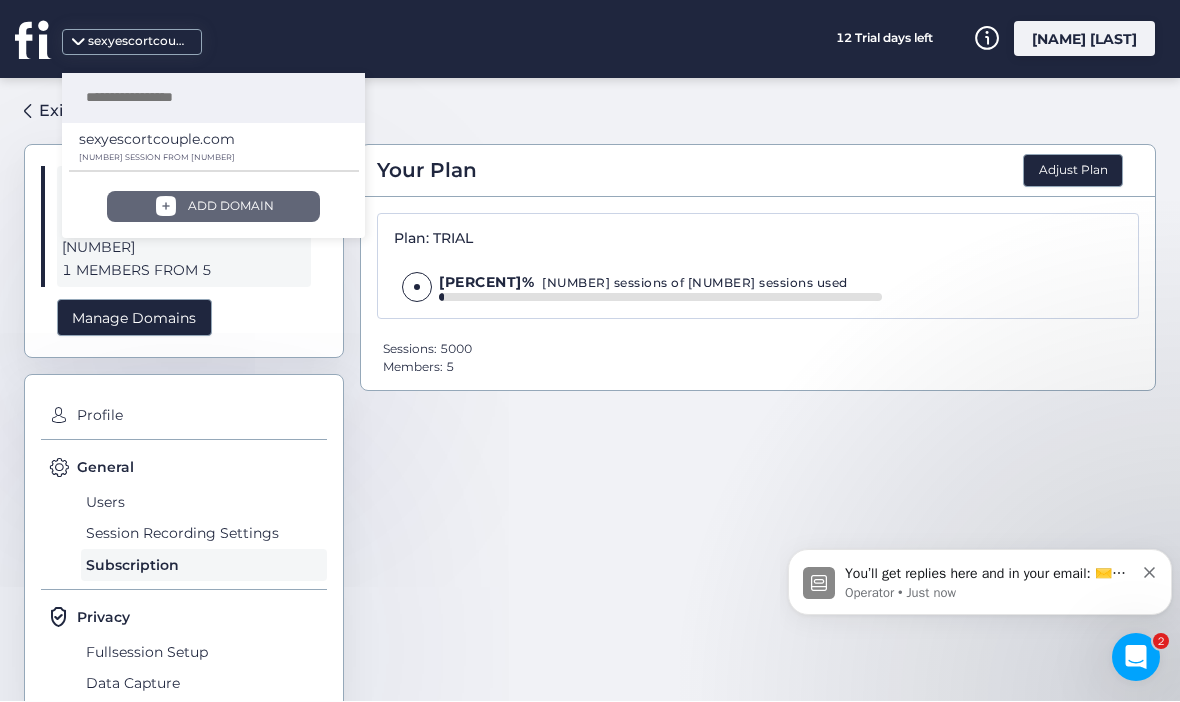 click on "ADD DOMAIN" at bounding box center (213, 207) 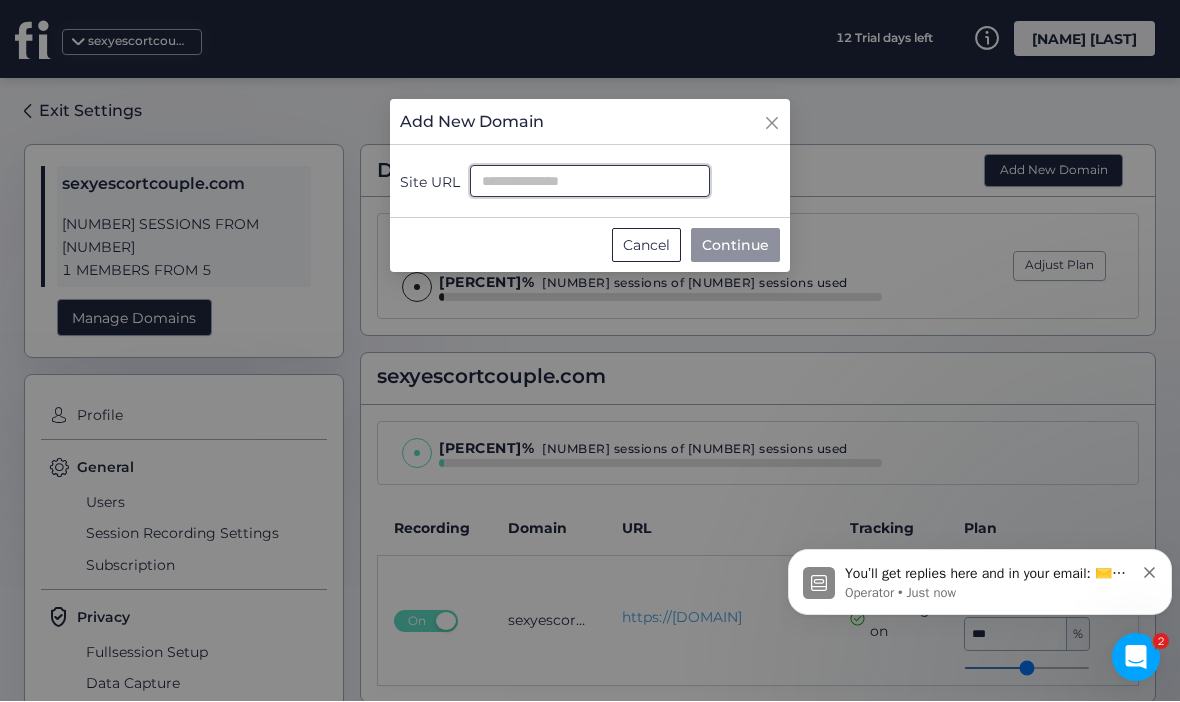 click on "Site URL" at bounding box center [590, 182] 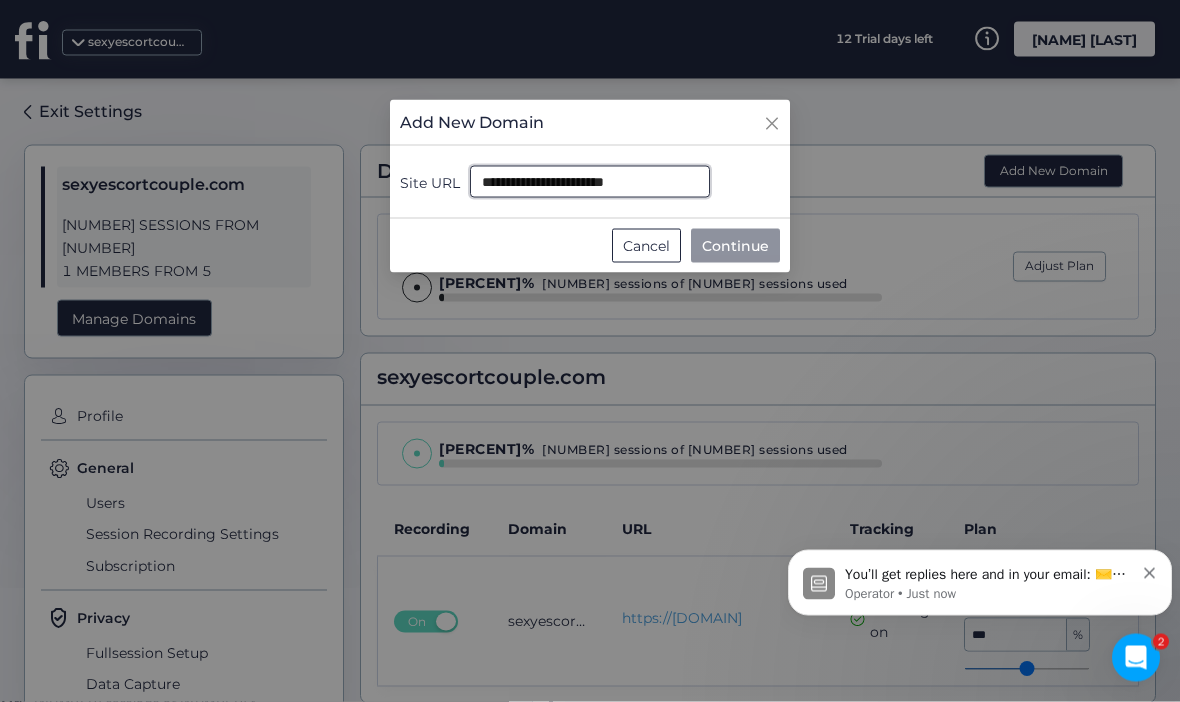 type on "**********" 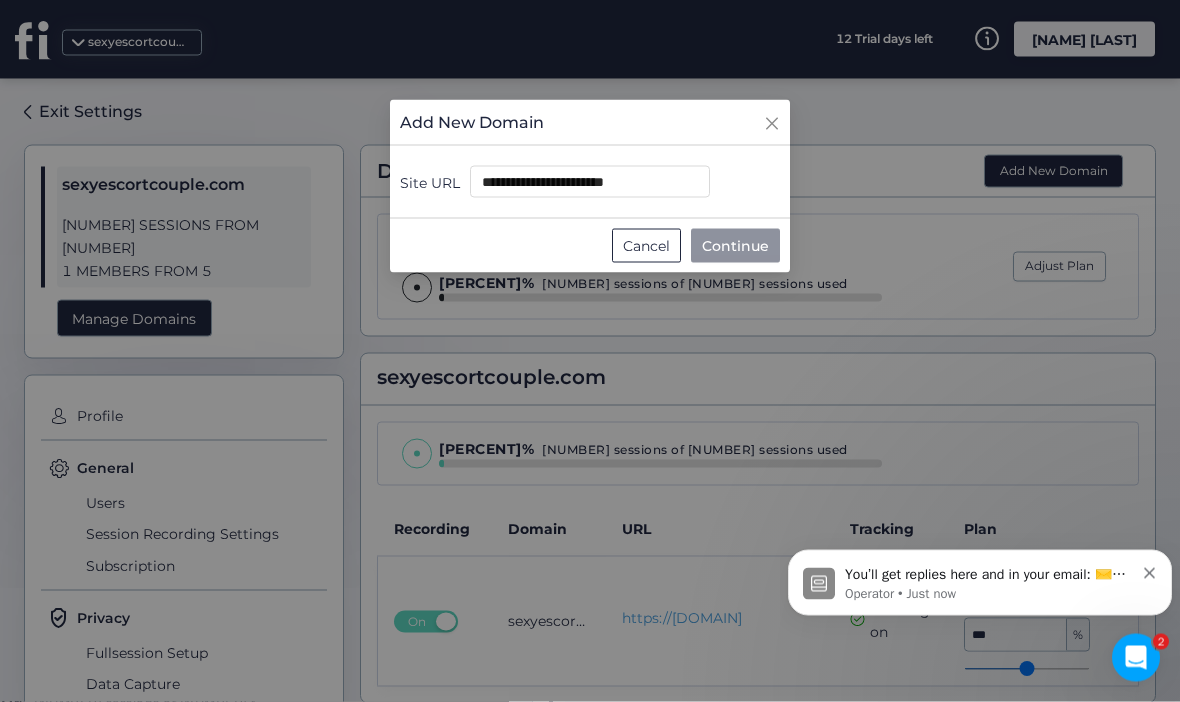click on "Continue" at bounding box center (735, 246) 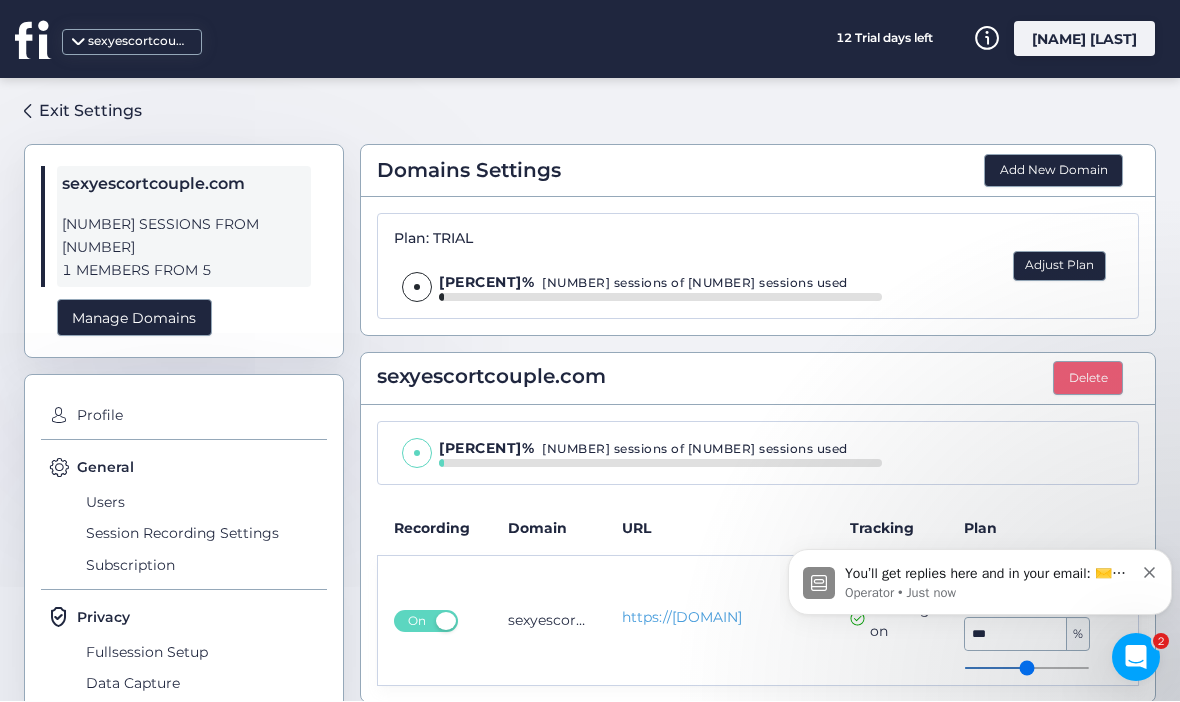 click on "Adjust Plan" 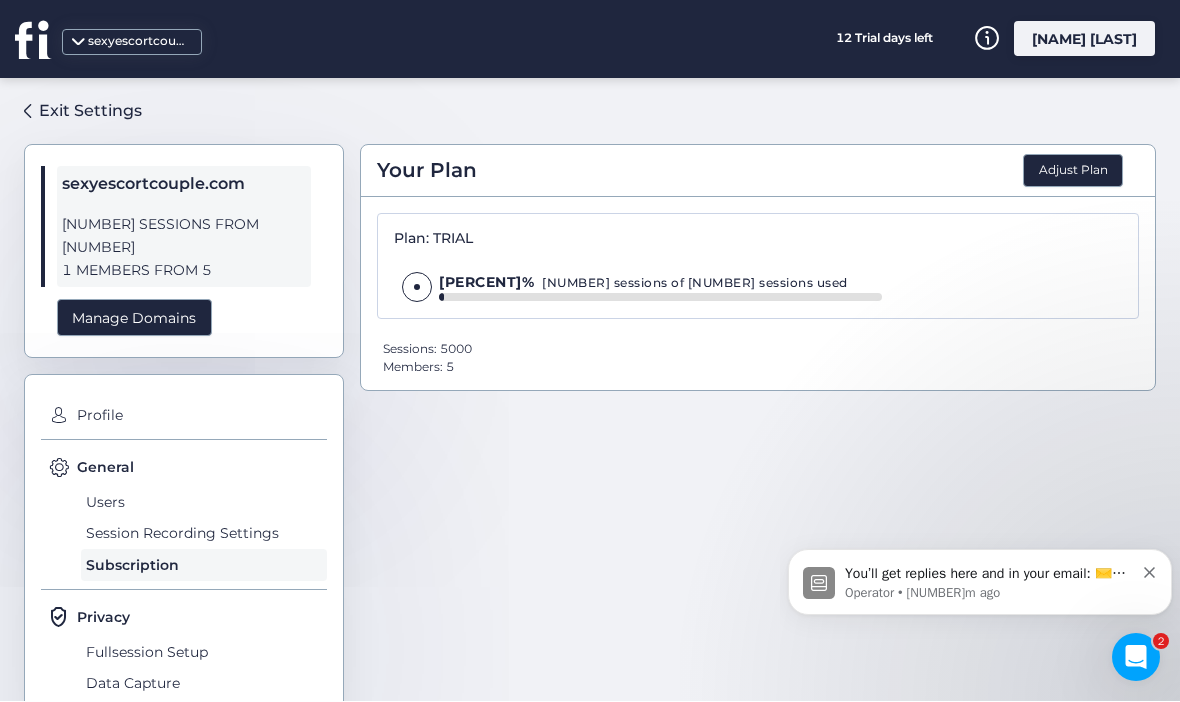 click at bounding box center (1136, 657) 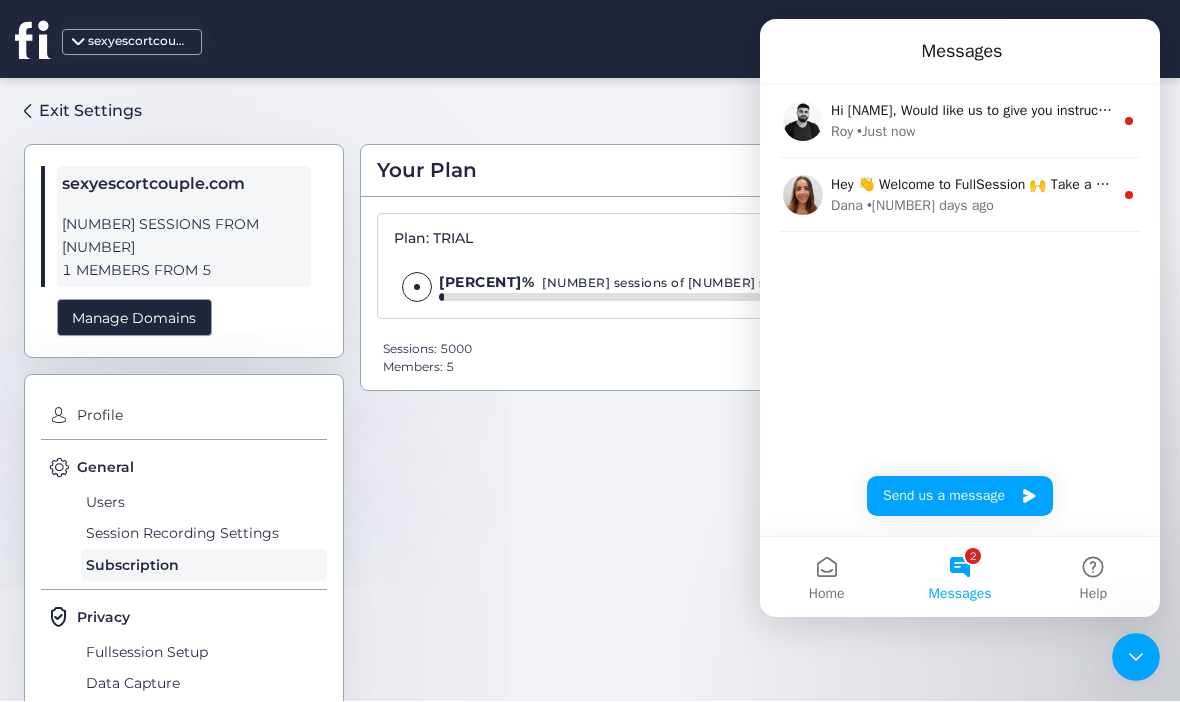 click on "Your Plan  Adjust Plan  Plan: TRIAL 1.08%  [NUMBER] sessions of [NUMBER] sessions used   Sessions: [NUMBER]   Members: [NUMBER]" 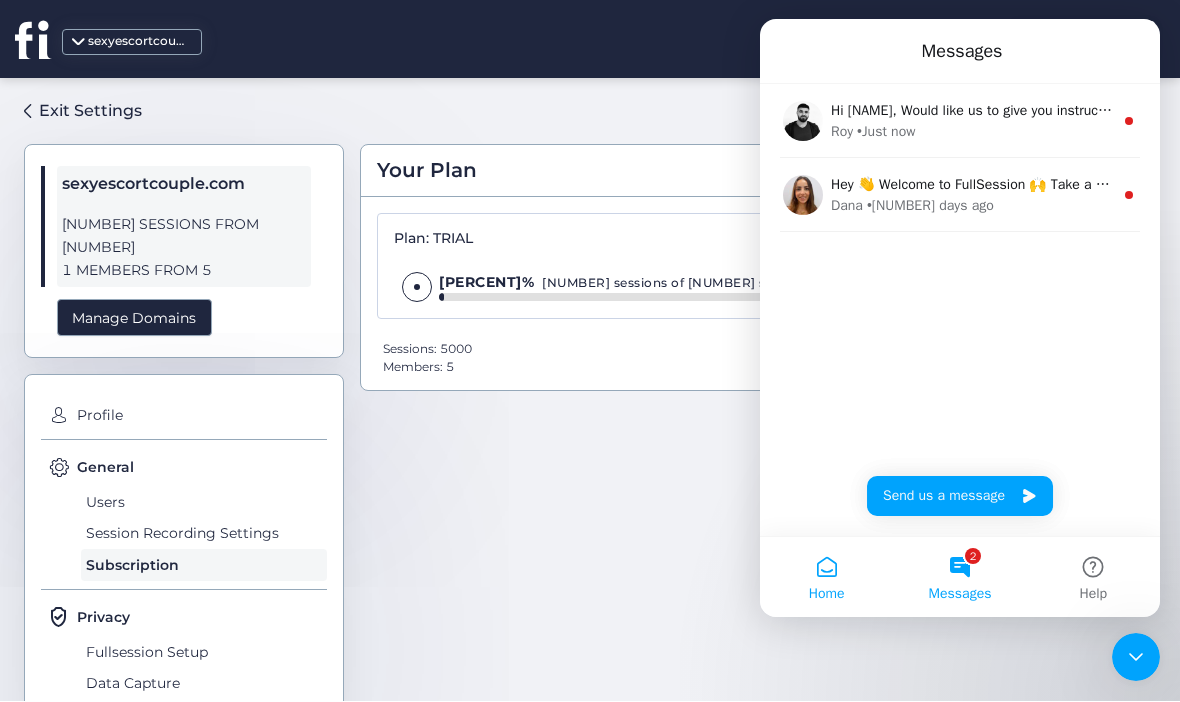 click on "Home" at bounding box center [826, 577] 